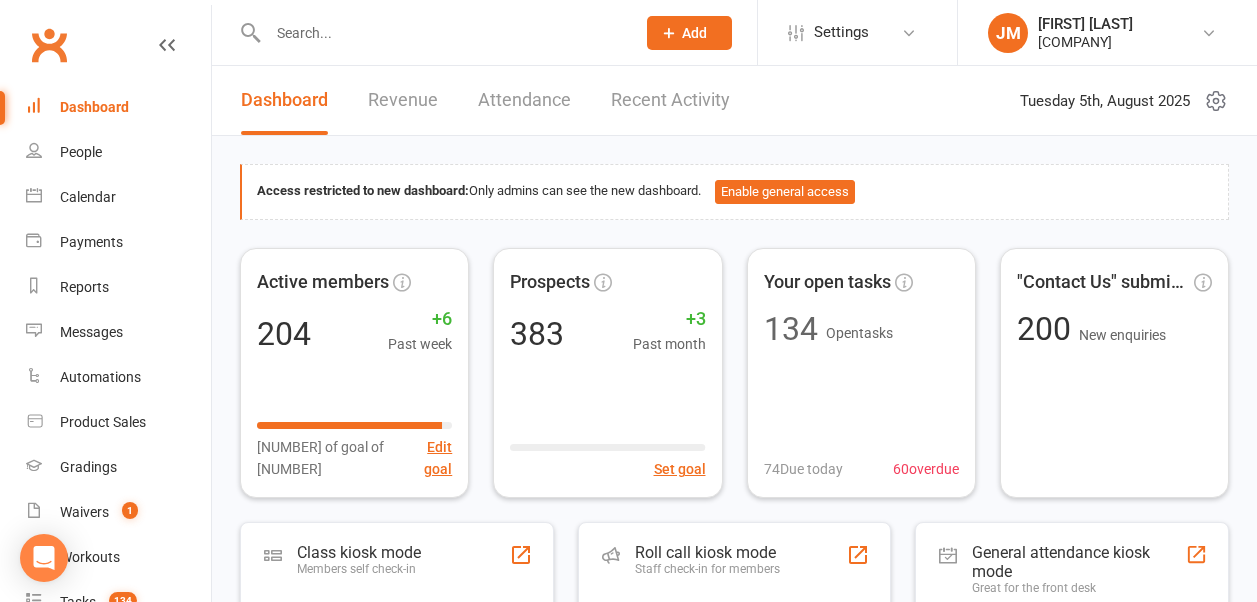 scroll, scrollTop: 0, scrollLeft: 0, axis: both 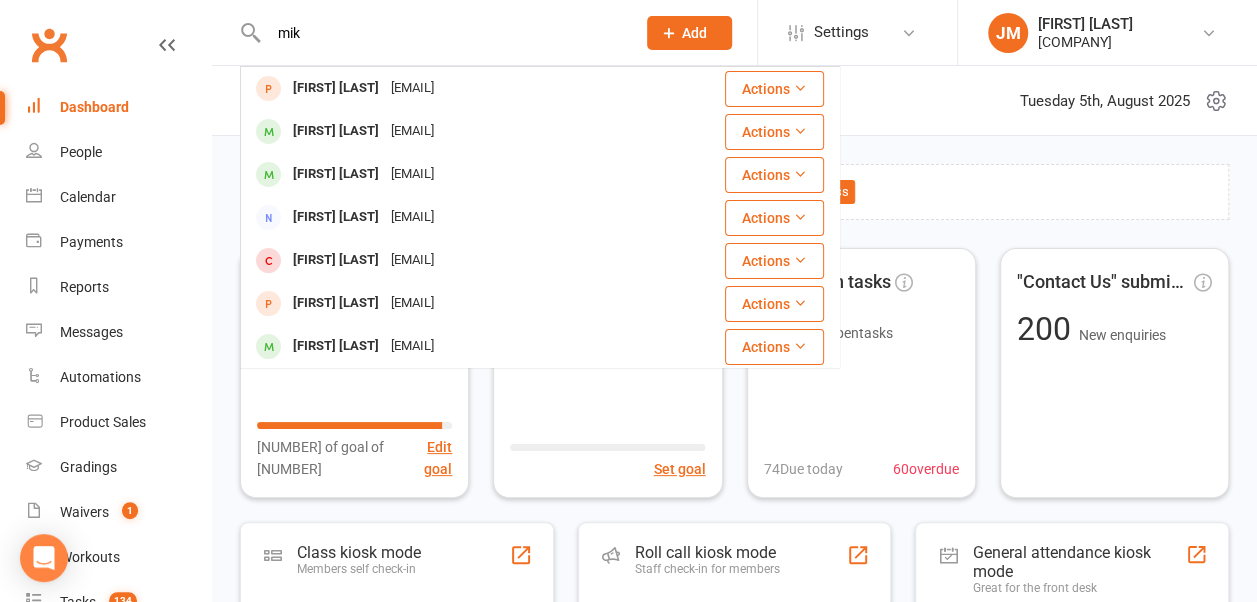 type on "mik" 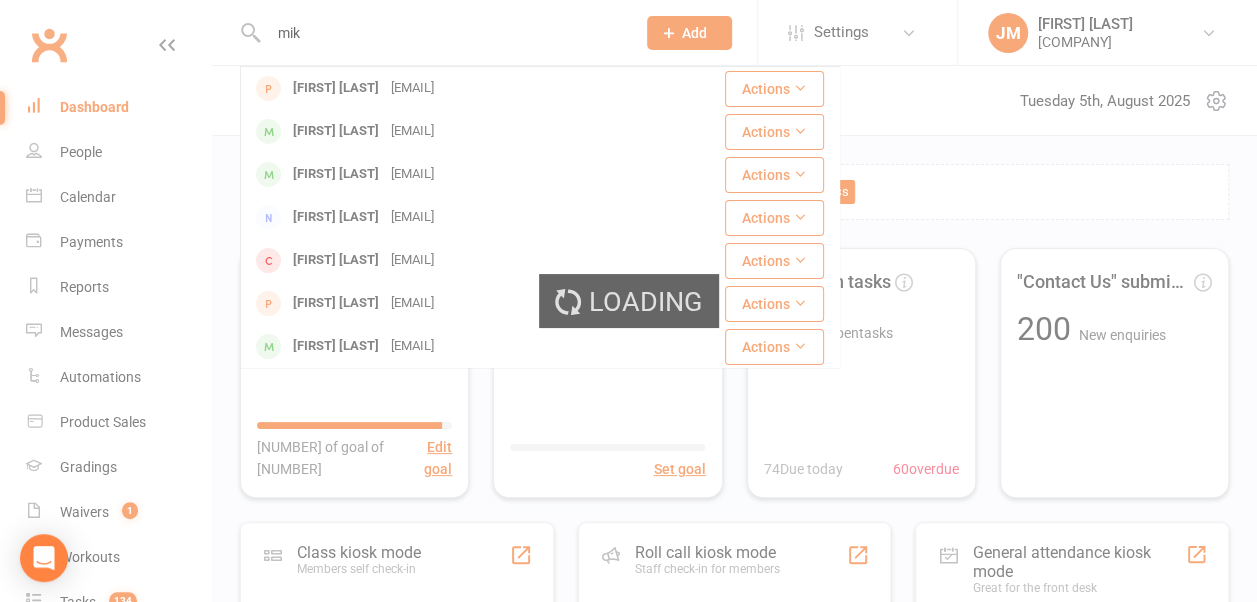 type 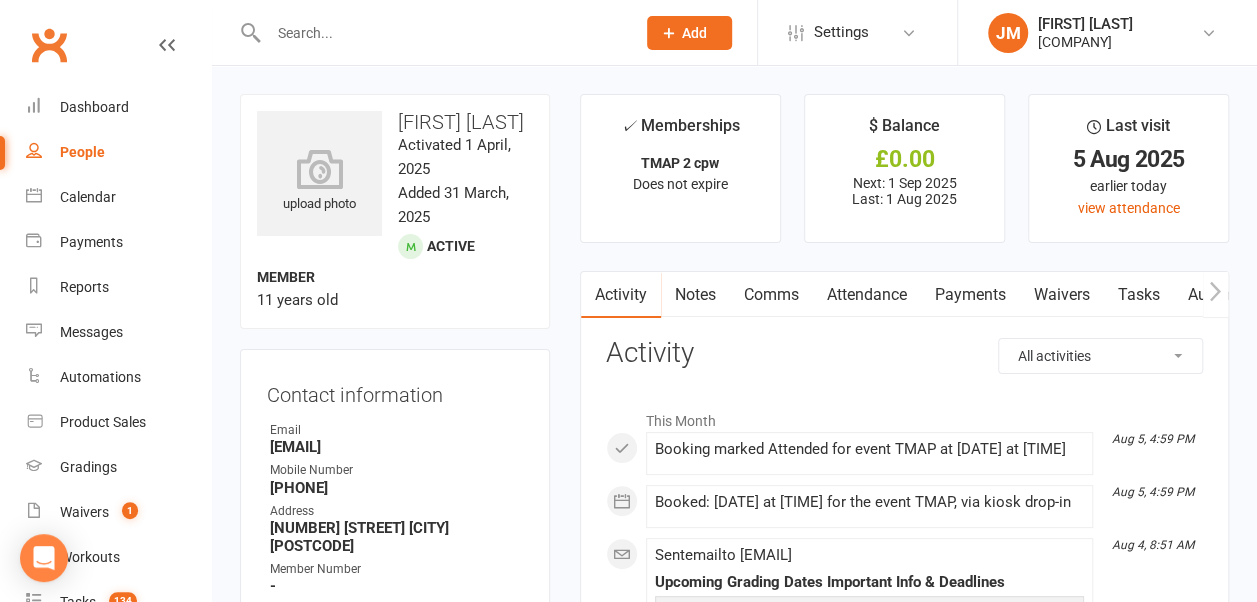 click on "Payments" at bounding box center (970, 295) 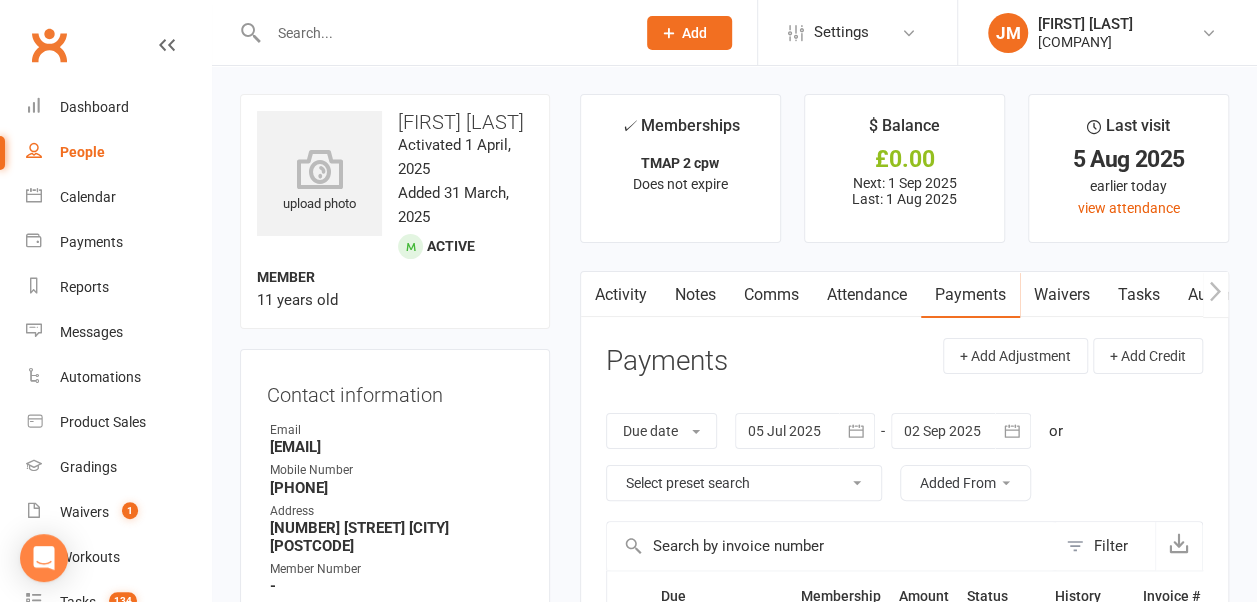 scroll, scrollTop: 78, scrollLeft: 0, axis: vertical 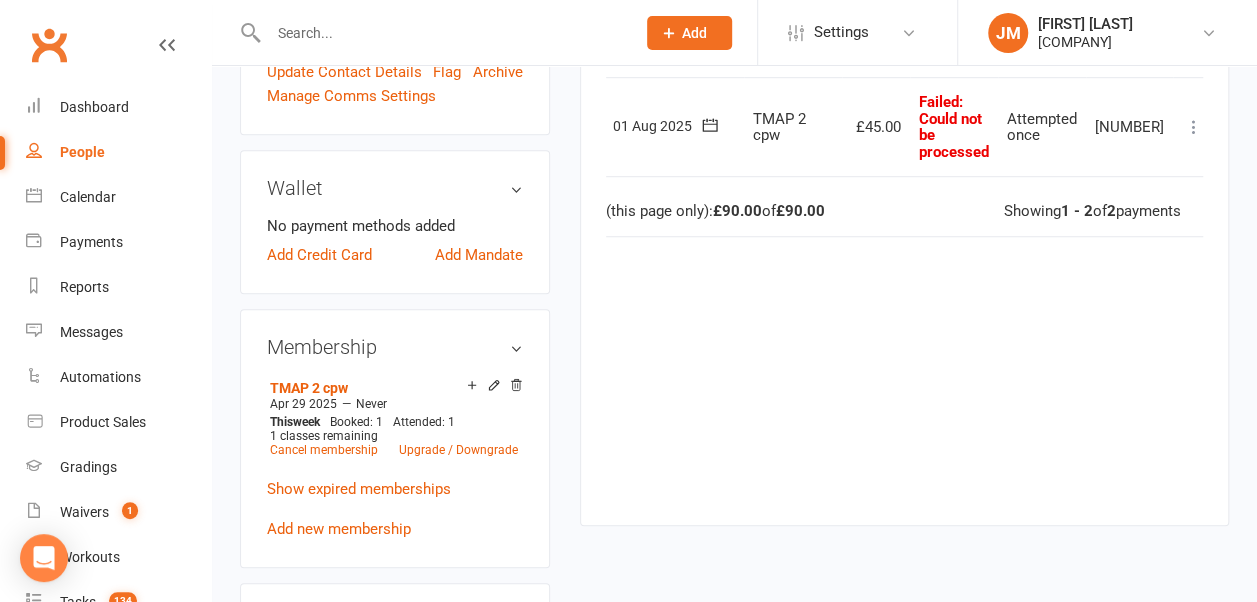 click at bounding box center (1194, 127) 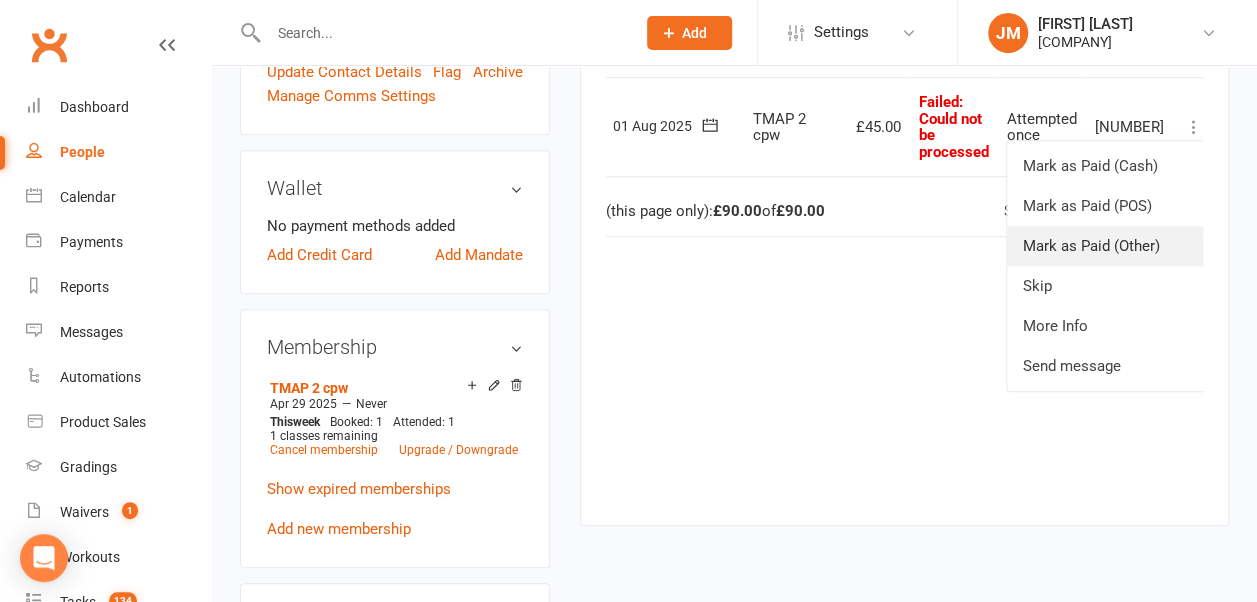 click on "Mark as Paid (Other)" at bounding box center [1106, 246] 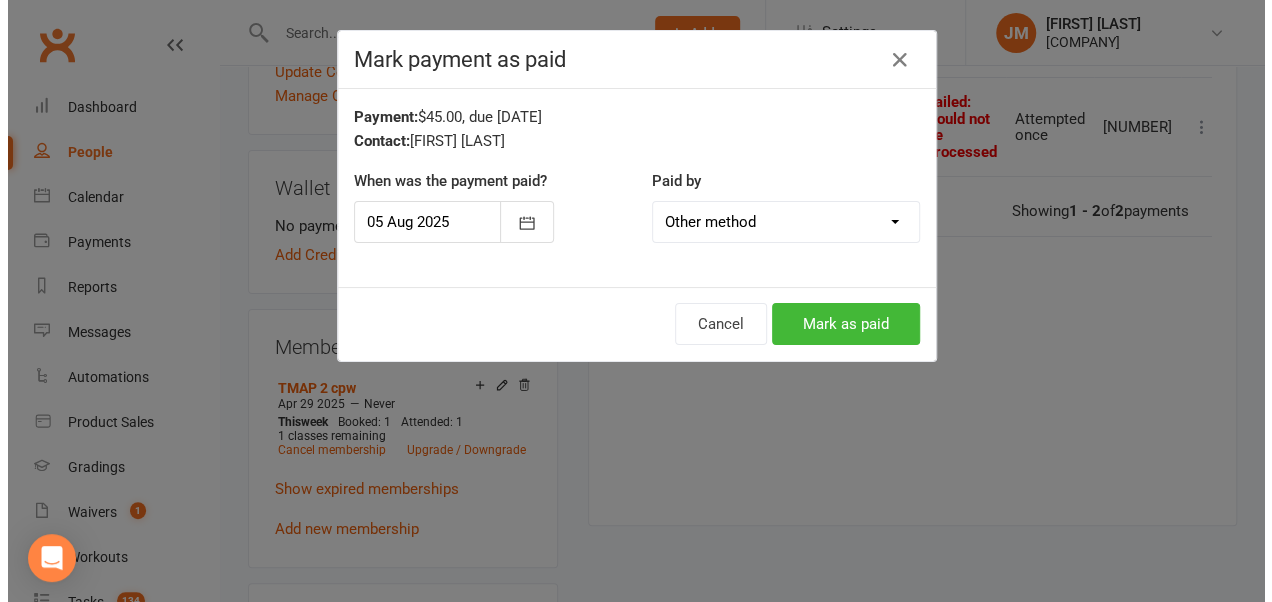scroll, scrollTop: 591, scrollLeft: 0, axis: vertical 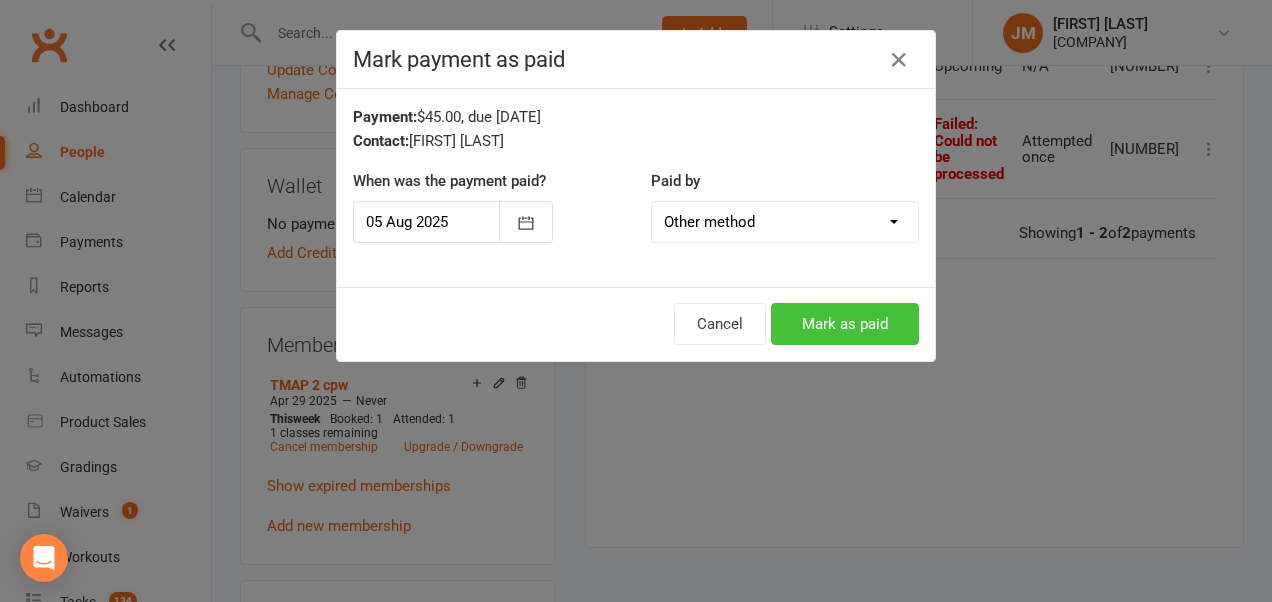 click on "Mark as paid" at bounding box center (845, 324) 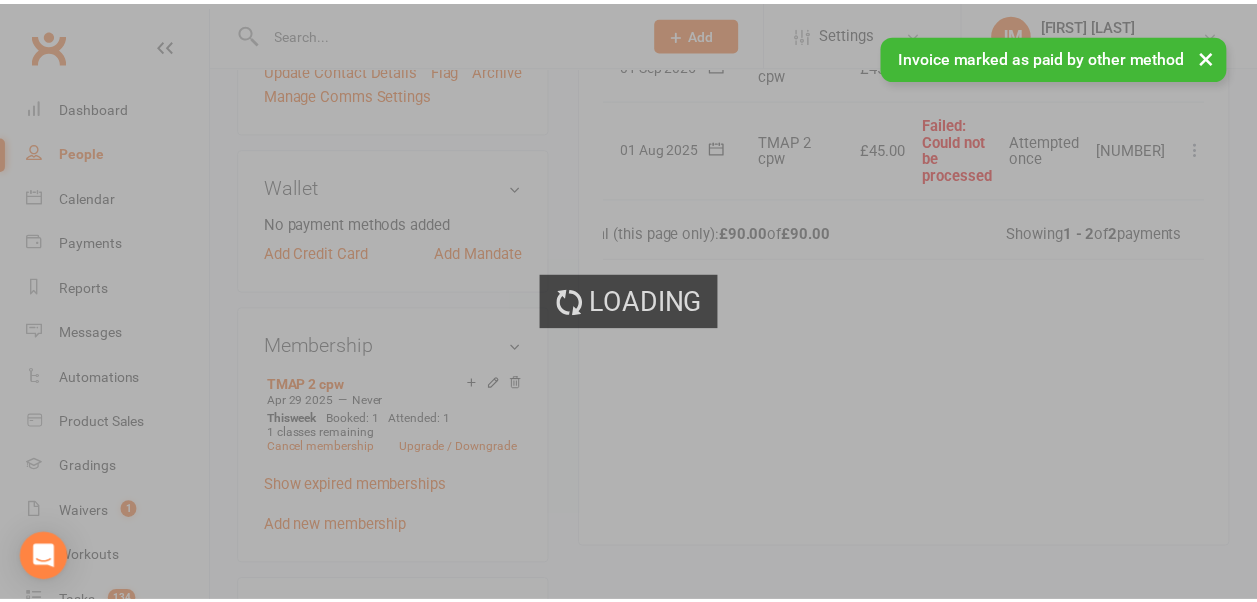 scroll, scrollTop: 613, scrollLeft: 0, axis: vertical 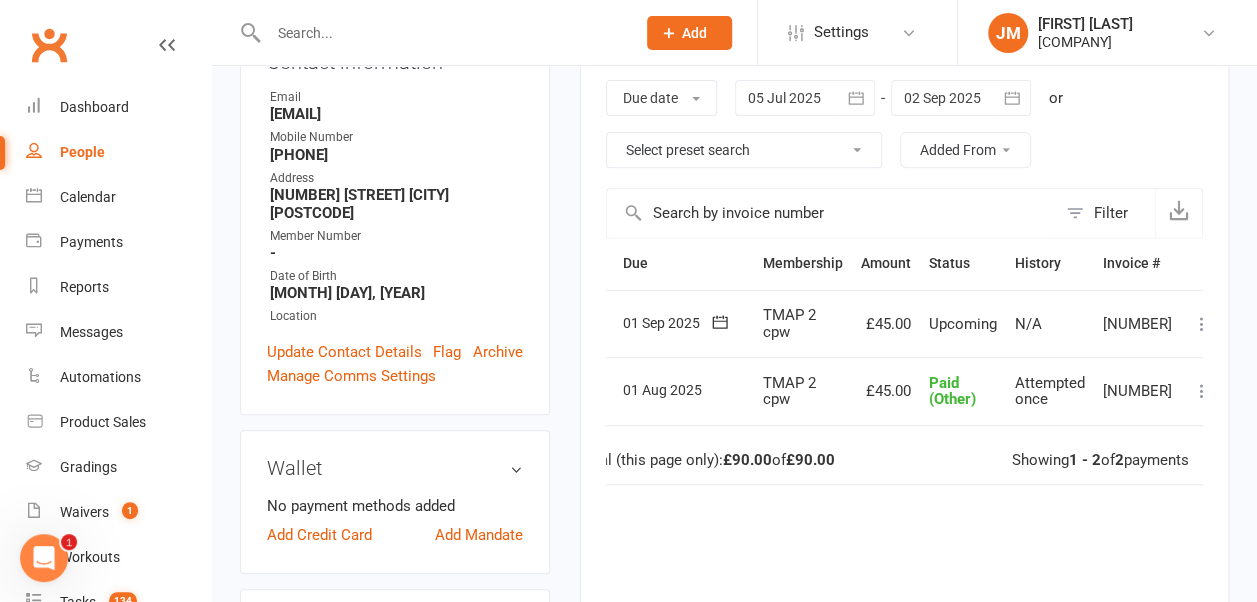 click at bounding box center [805, 98] 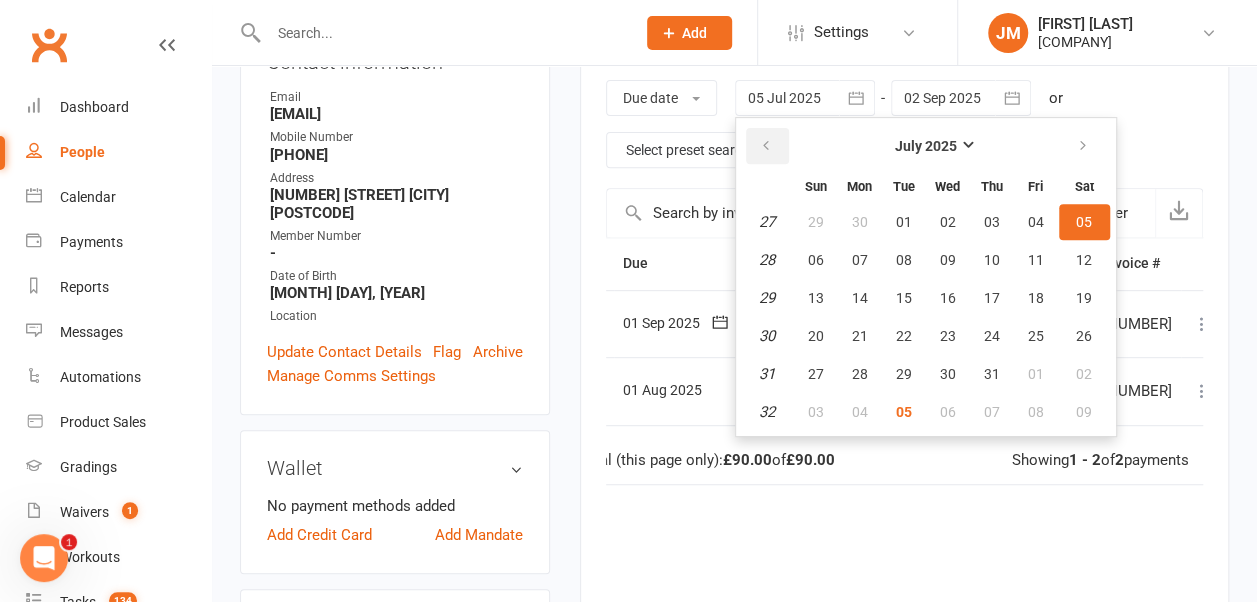 click at bounding box center (766, 146) 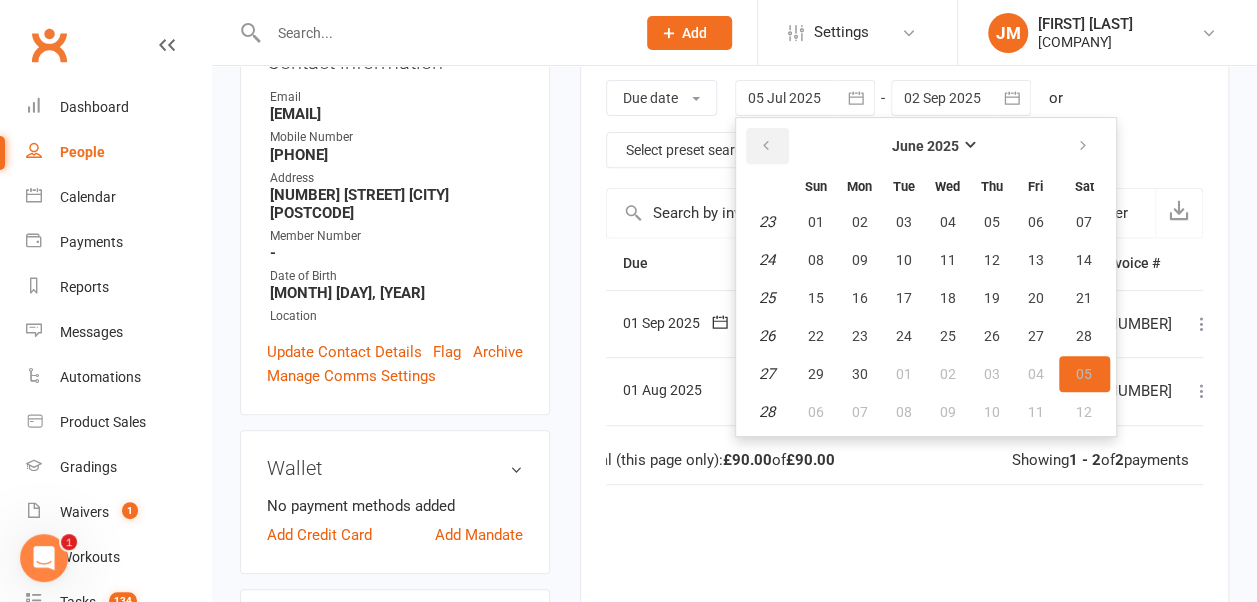 click at bounding box center [766, 146] 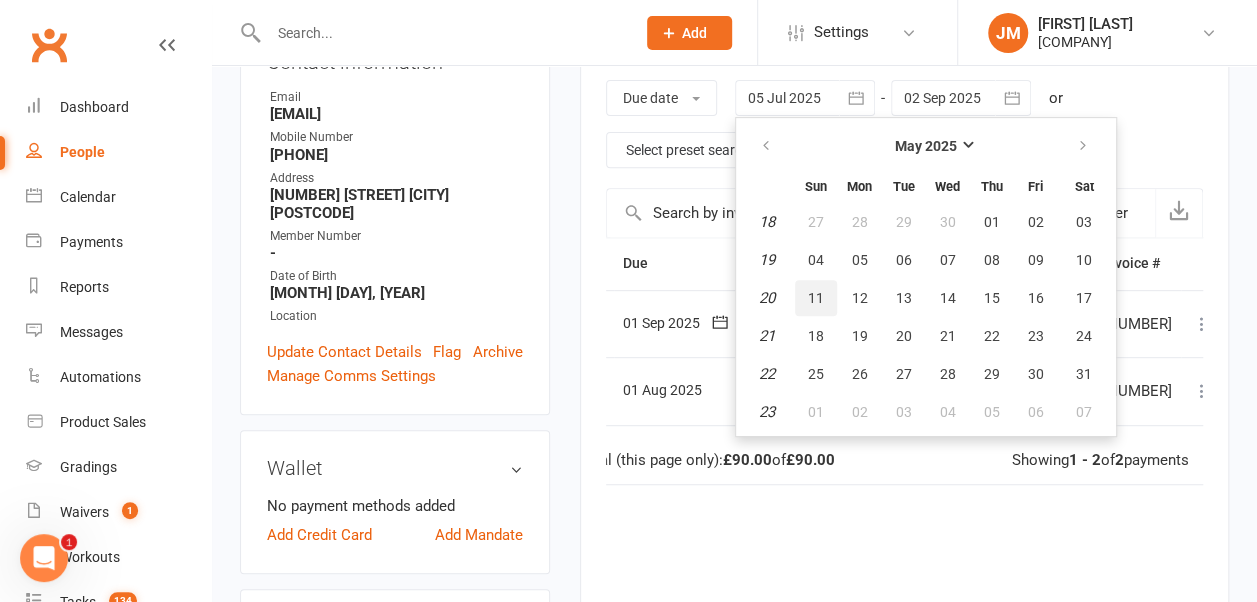 click on "11" at bounding box center [816, 298] 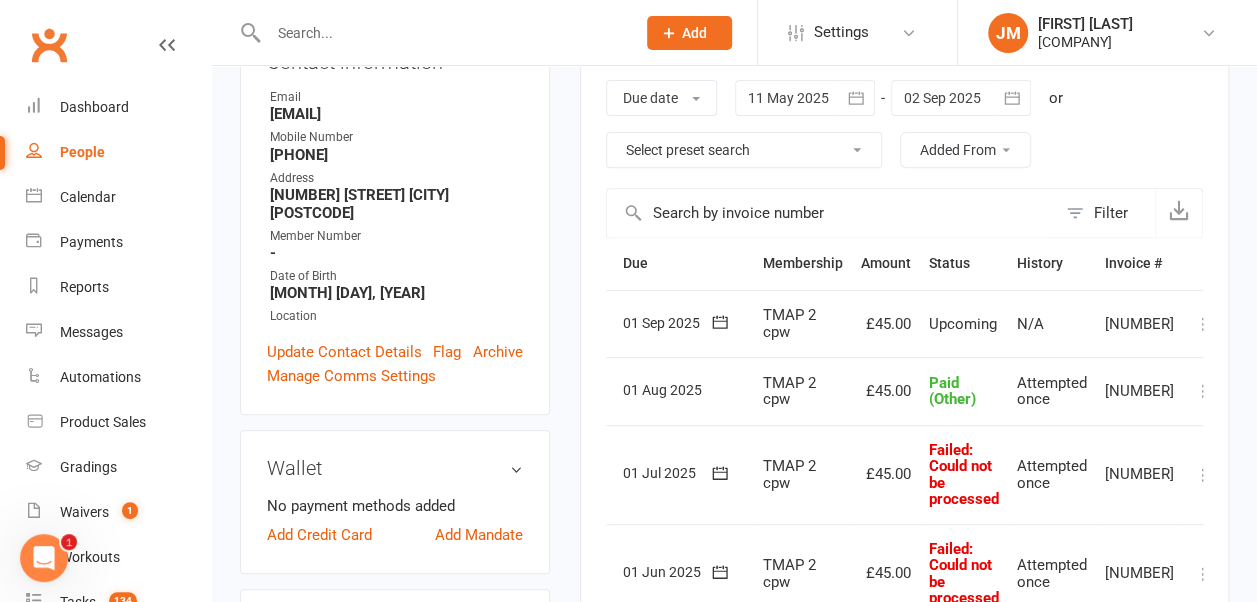 click at bounding box center [1204, 475] 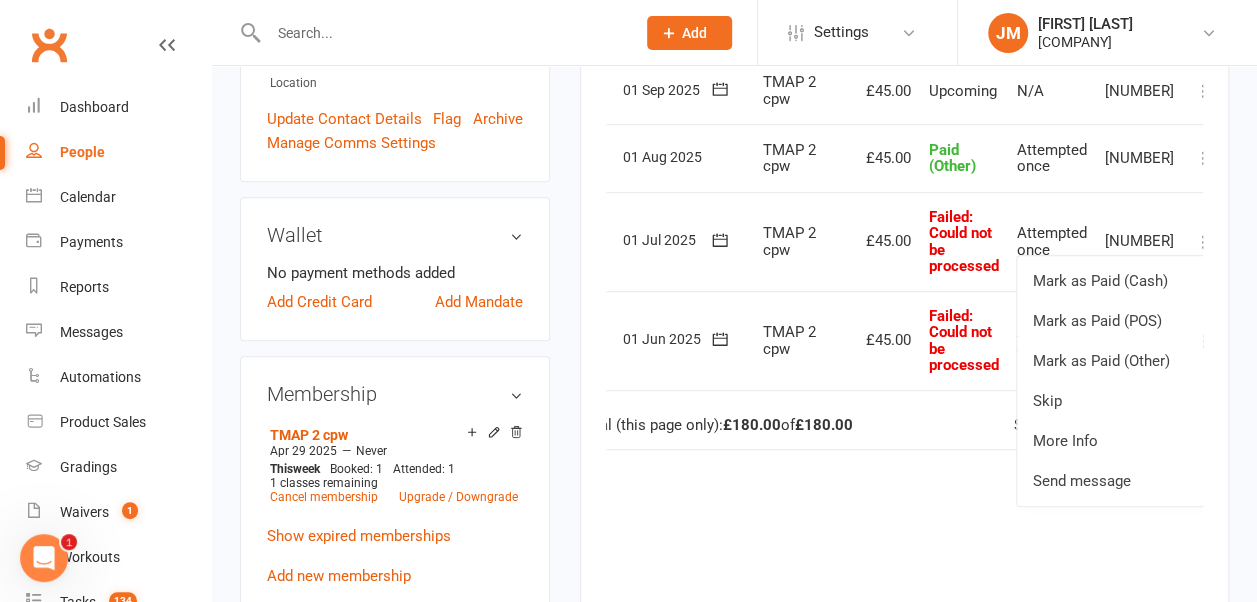 scroll, scrollTop: 607, scrollLeft: 0, axis: vertical 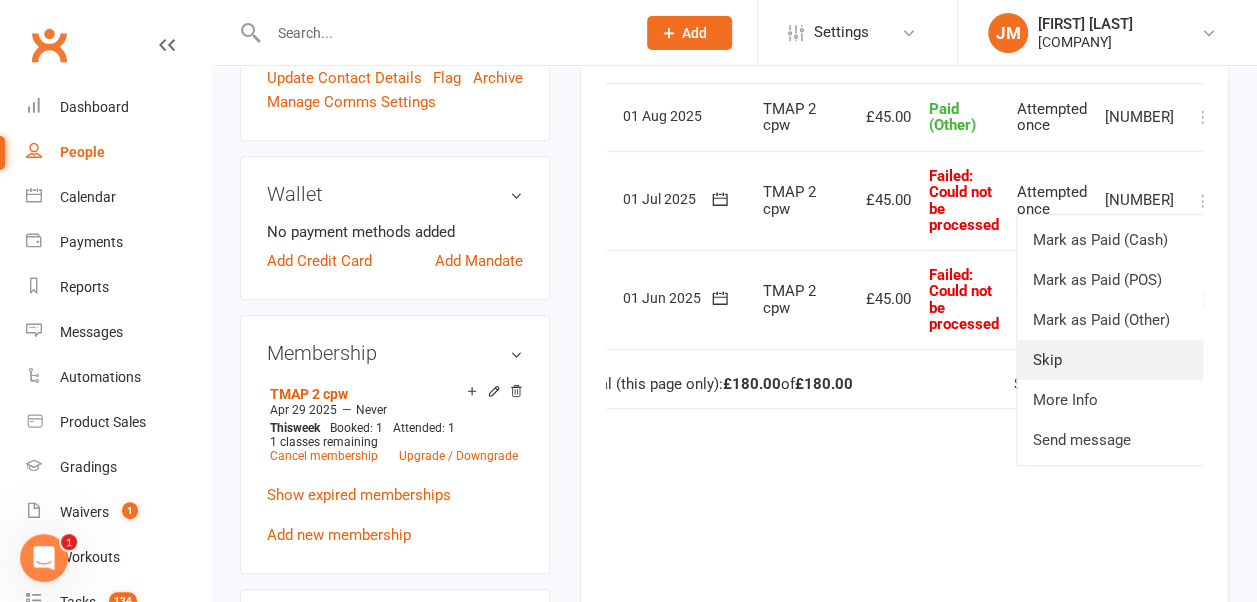 click on "Skip" at bounding box center (1116, 360) 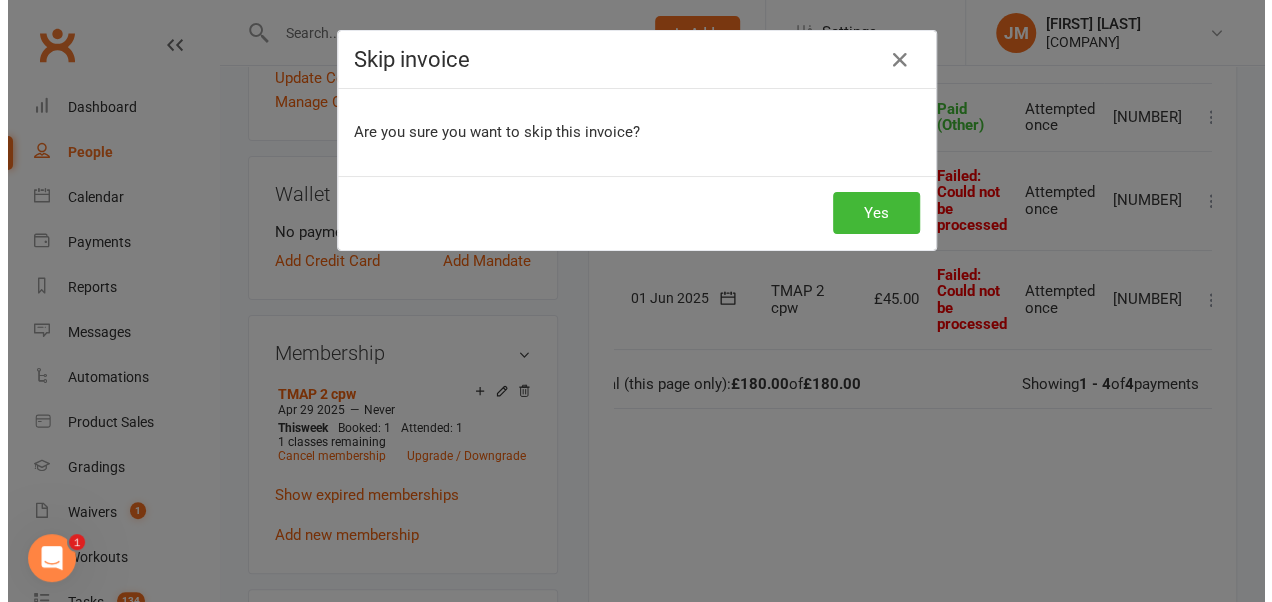 scroll, scrollTop: 585, scrollLeft: 0, axis: vertical 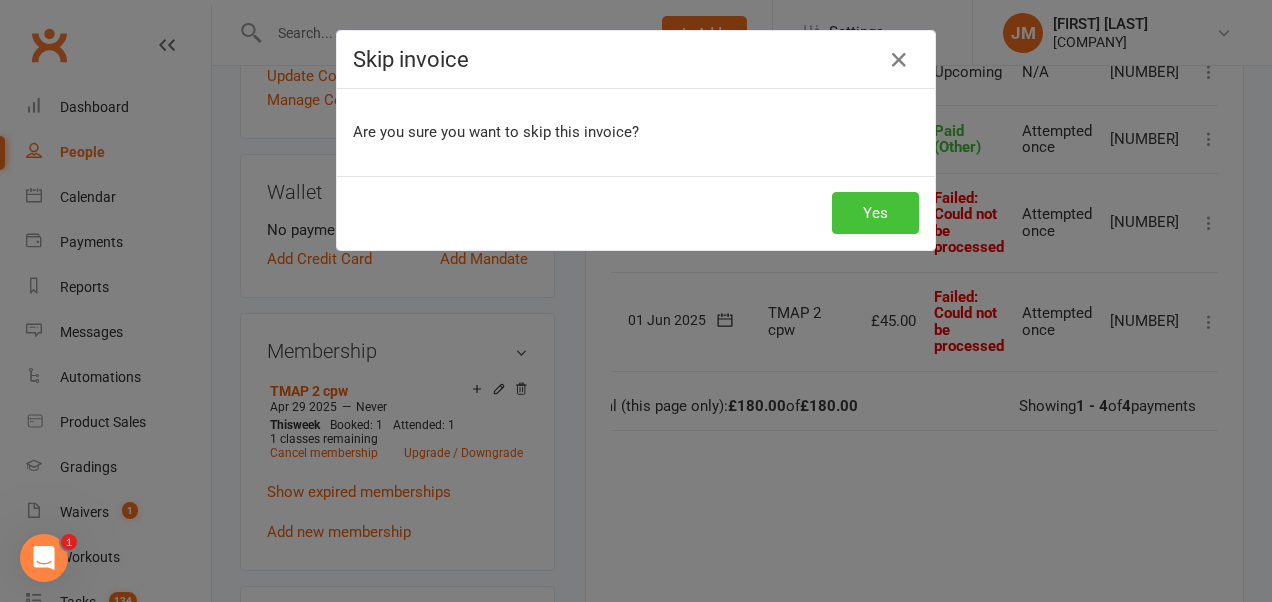 click on "Yes" at bounding box center [875, 213] 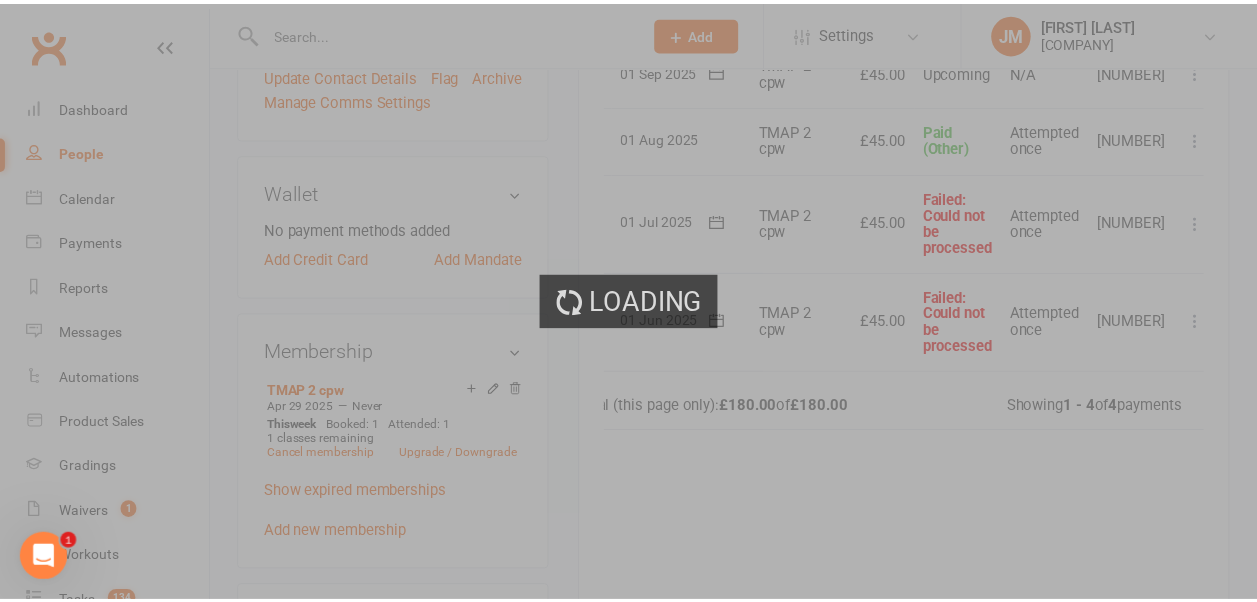 scroll, scrollTop: 607, scrollLeft: 0, axis: vertical 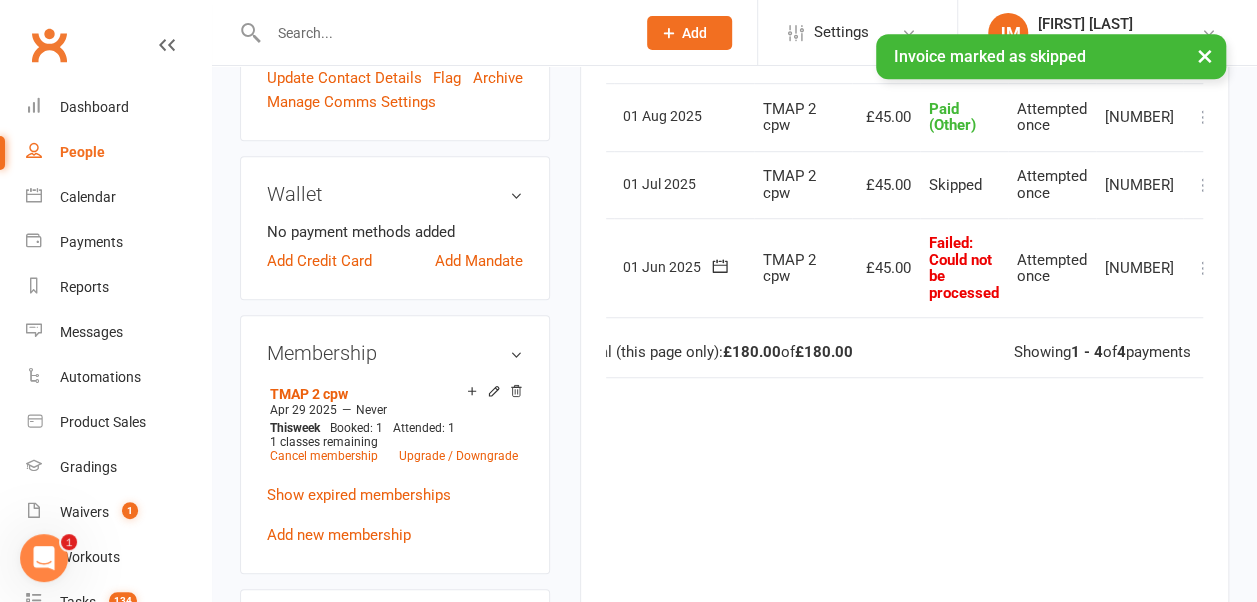 click at bounding box center (1204, 268) 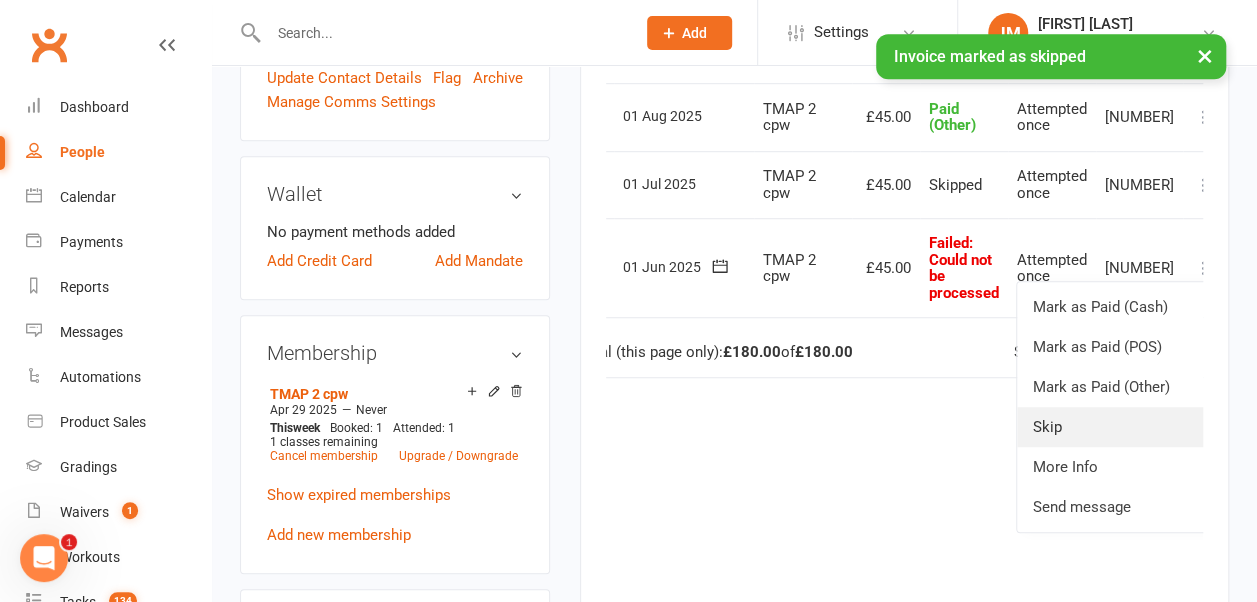click on "Skip" at bounding box center [1116, 427] 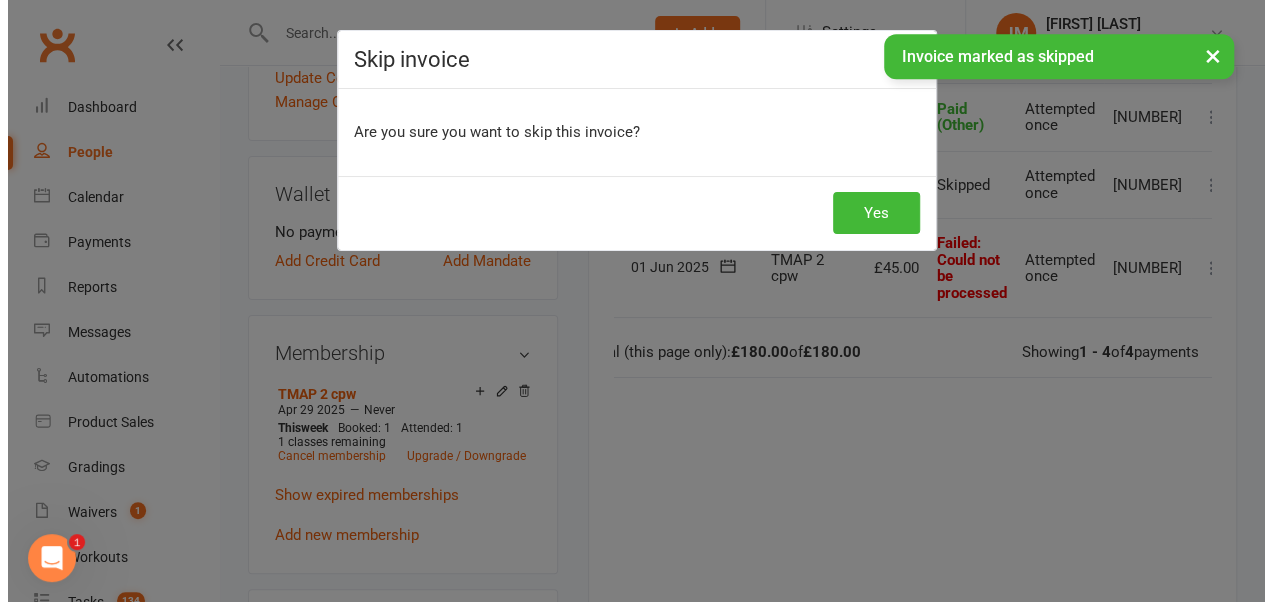 scroll, scrollTop: 585, scrollLeft: 0, axis: vertical 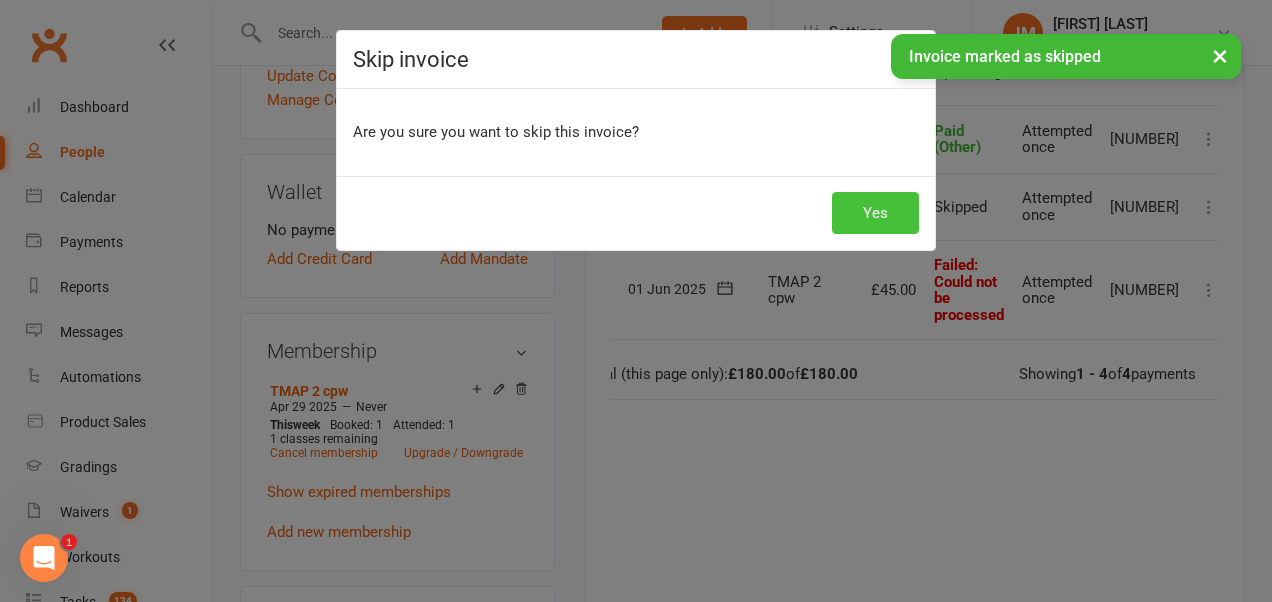 click on "Yes" at bounding box center (875, 213) 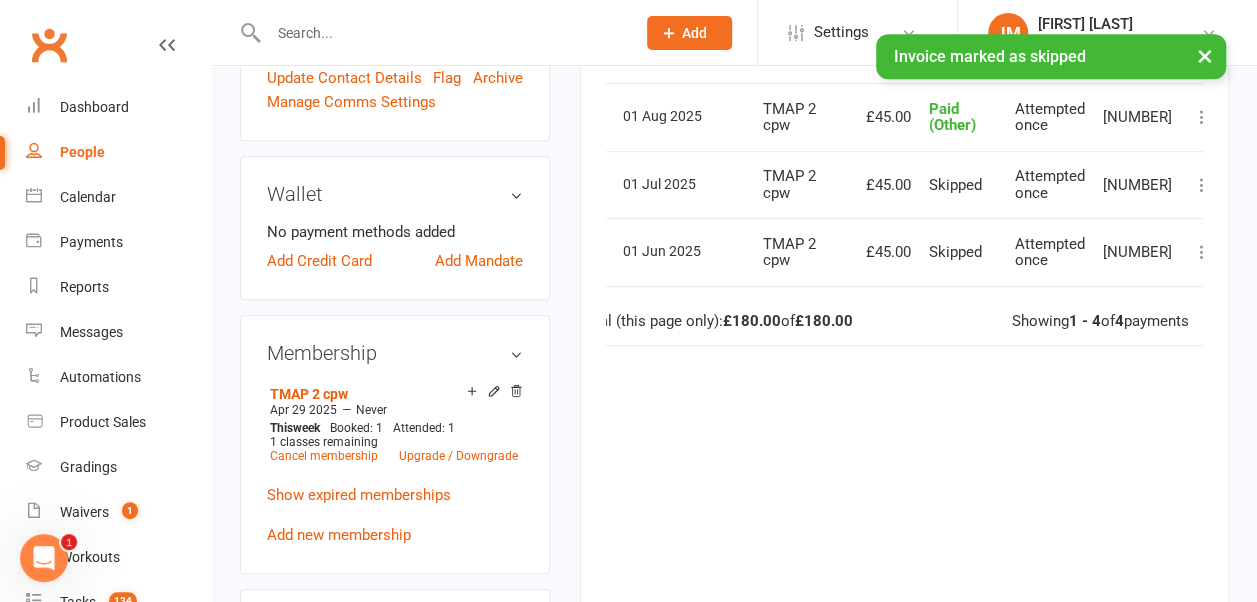 scroll, scrollTop: 338, scrollLeft: 0, axis: vertical 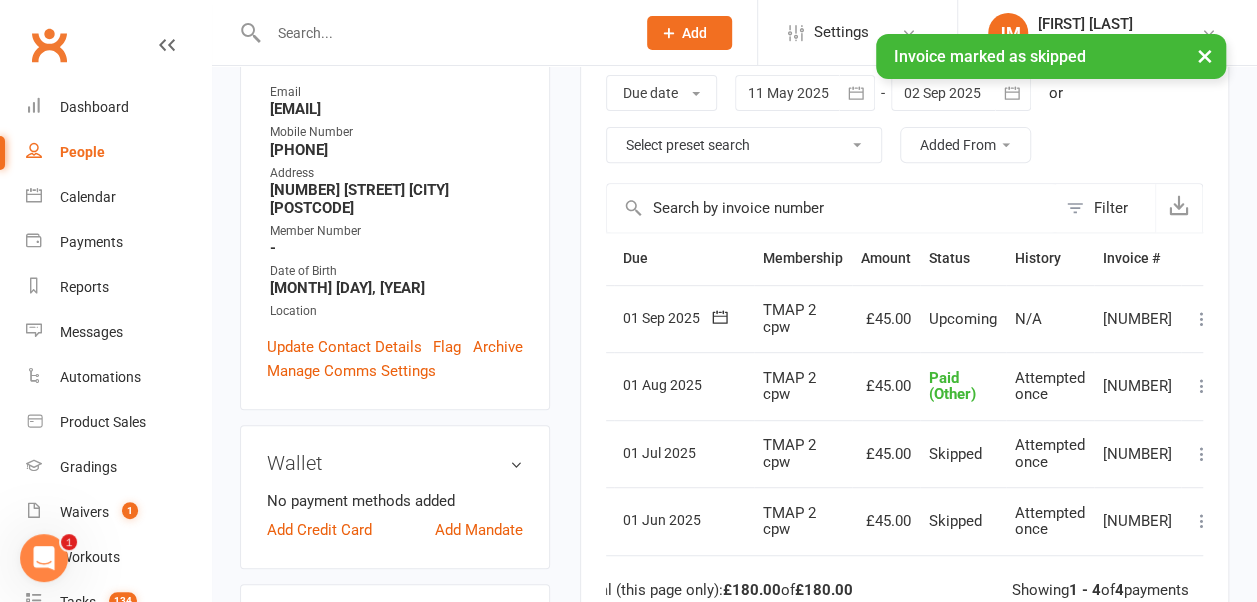 click on "× Invoice marked as skipped" at bounding box center [615, 34] 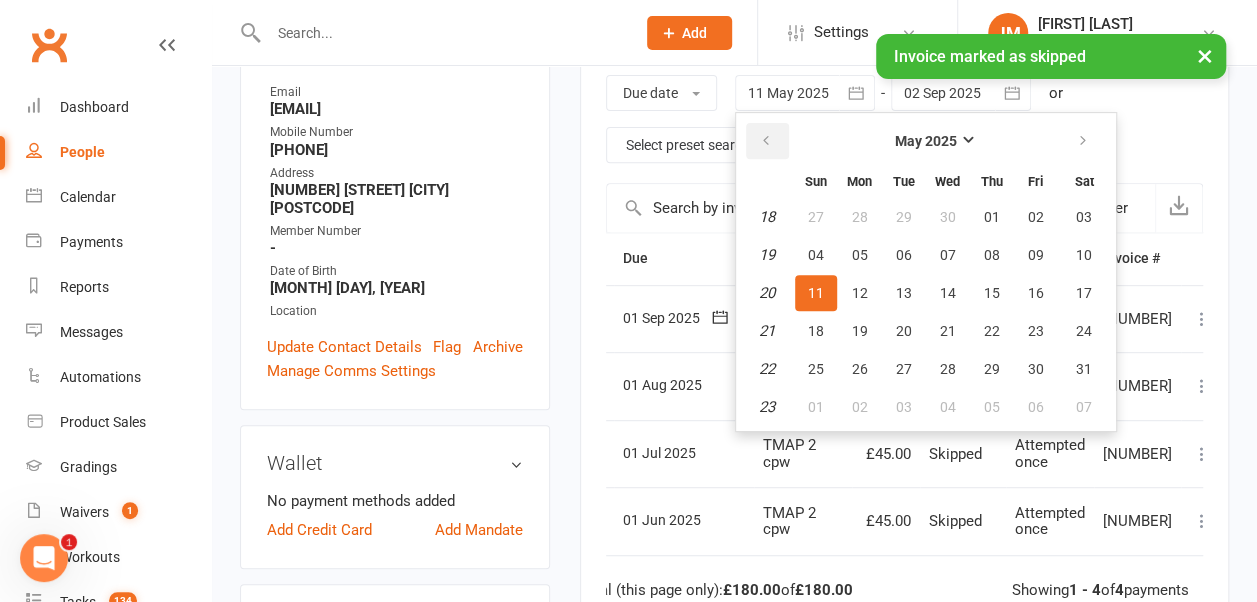 click at bounding box center [766, 141] 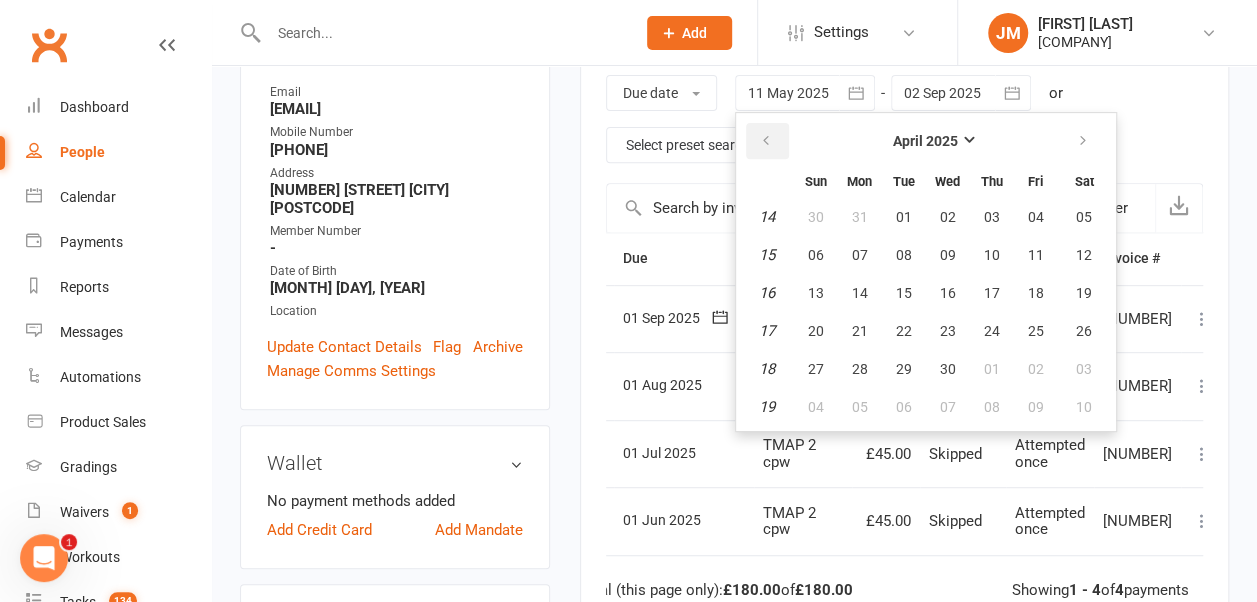 click at bounding box center (766, 141) 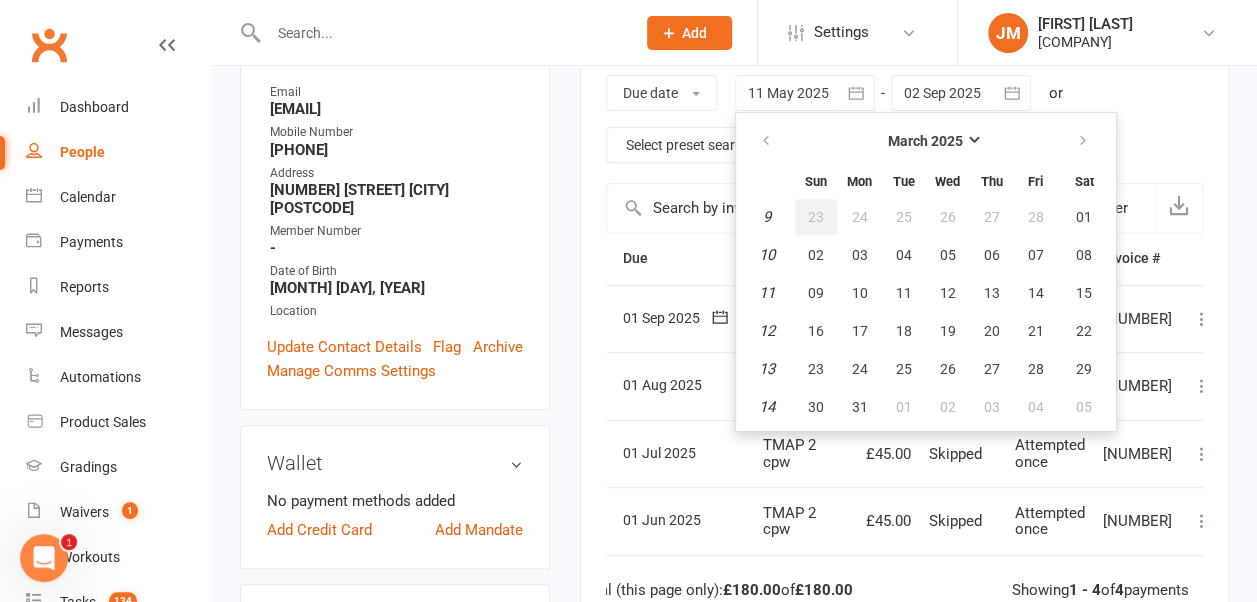 click on "23" at bounding box center (816, 217) 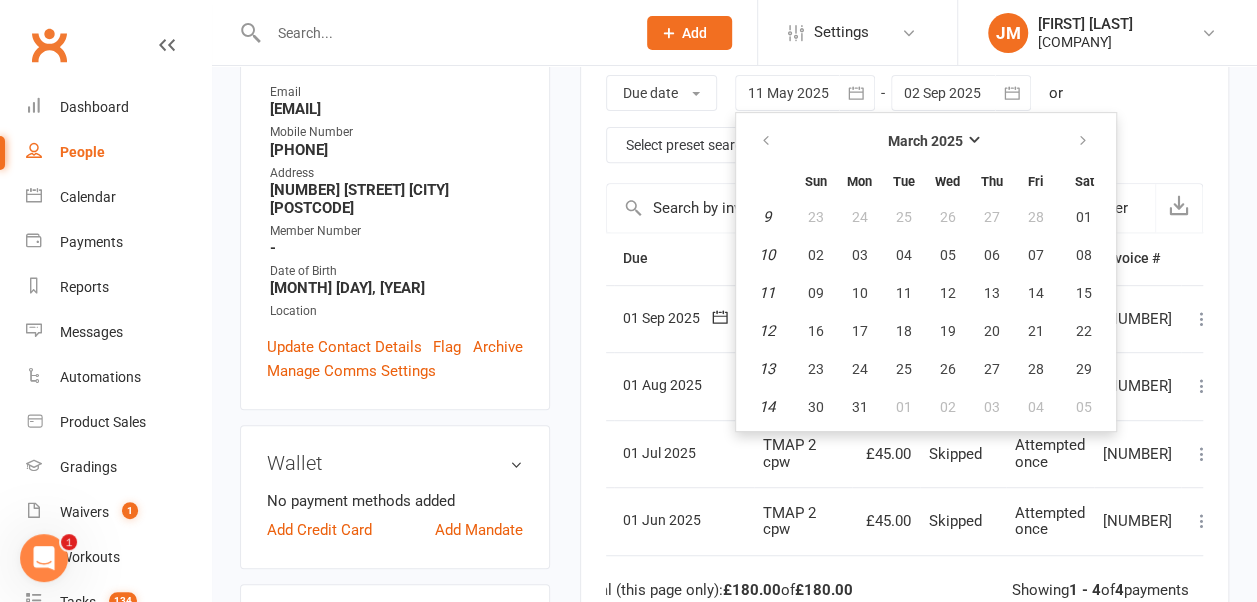 type on "[DAY] [MONTH] [YEAR]" 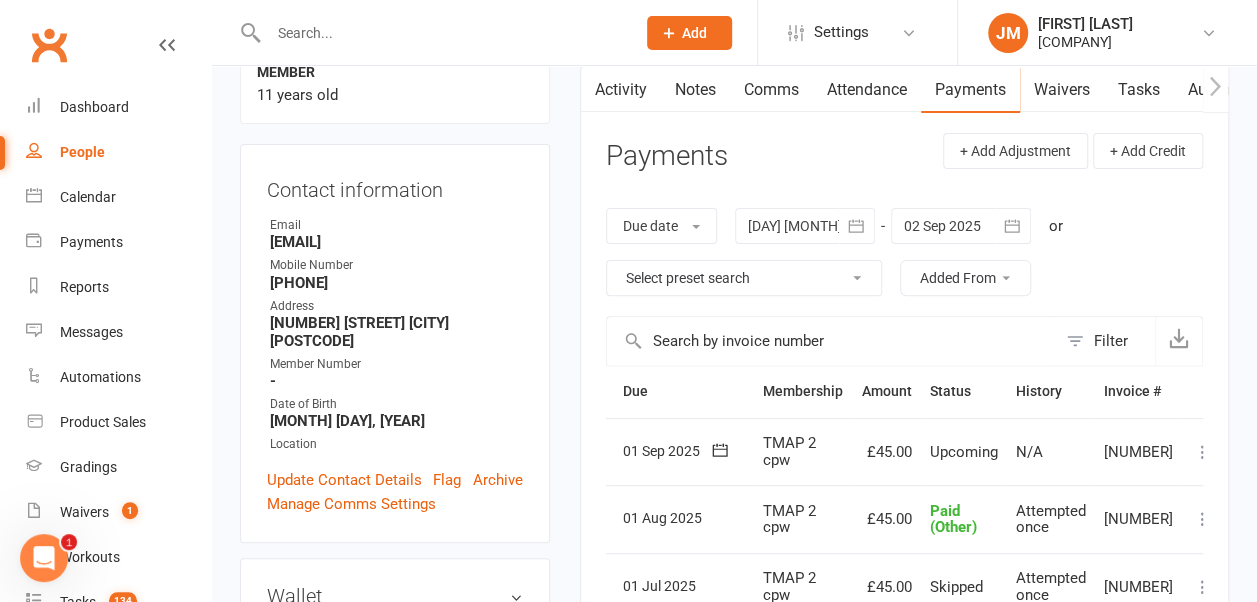 scroll, scrollTop: 0, scrollLeft: 0, axis: both 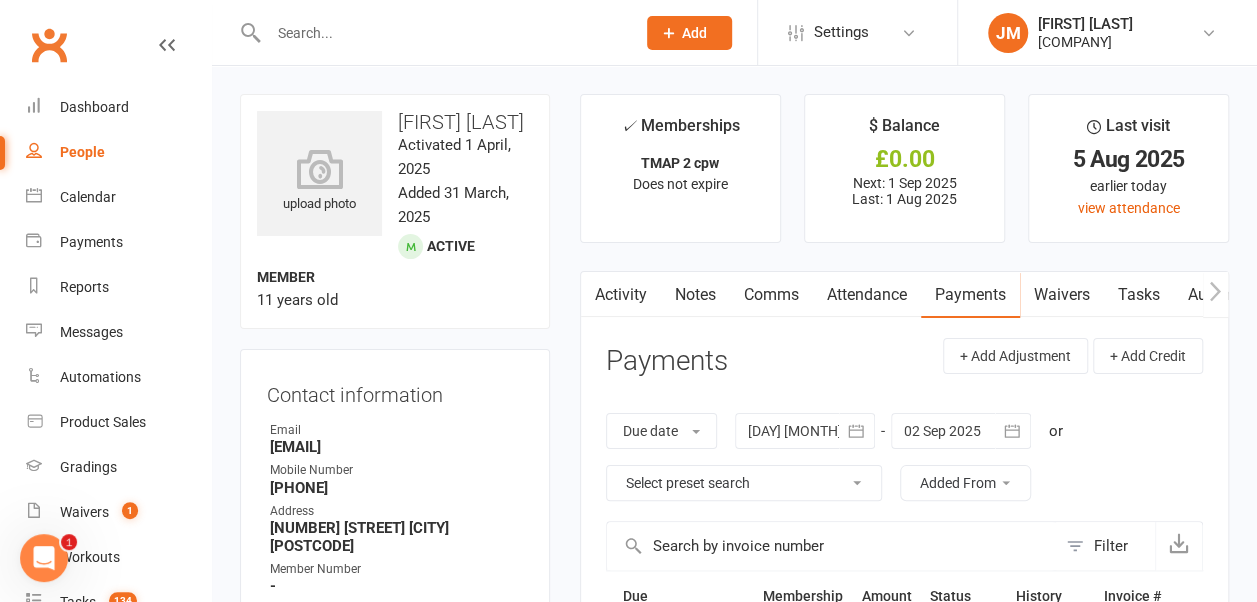 click at bounding box center [441, 33] 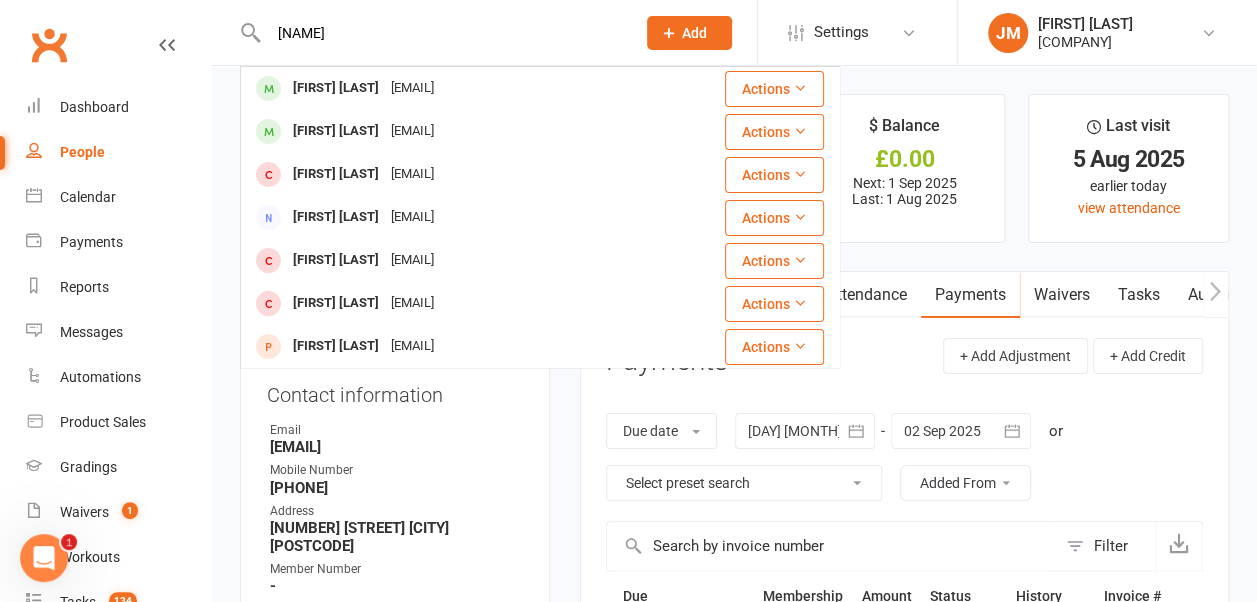 type on "[NAME]" 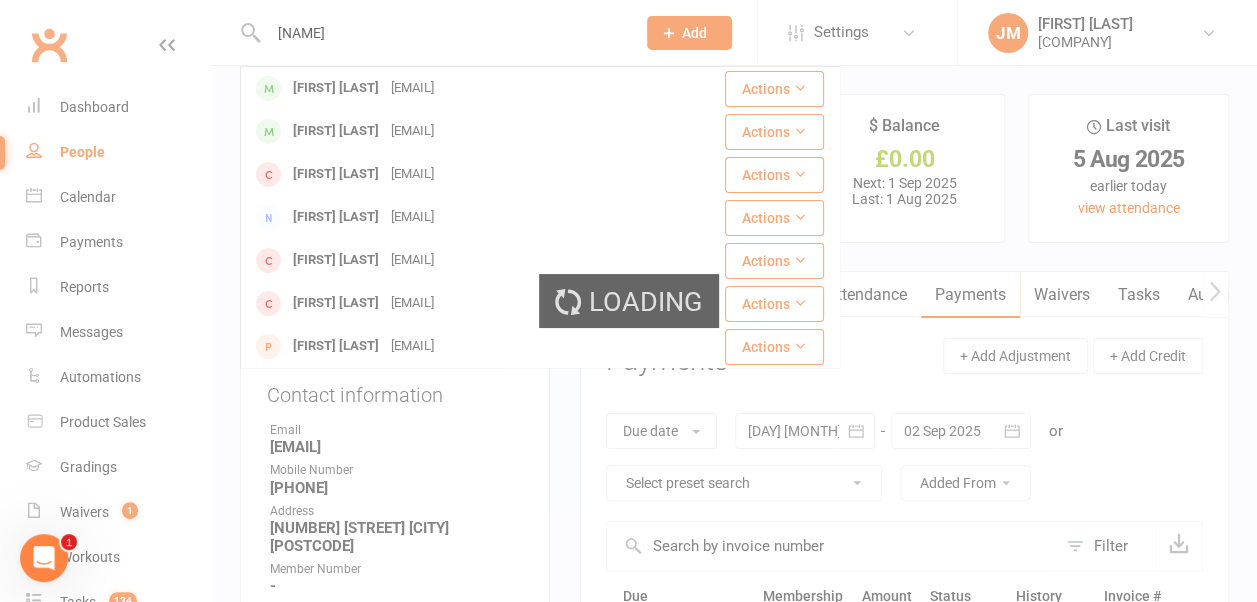 type 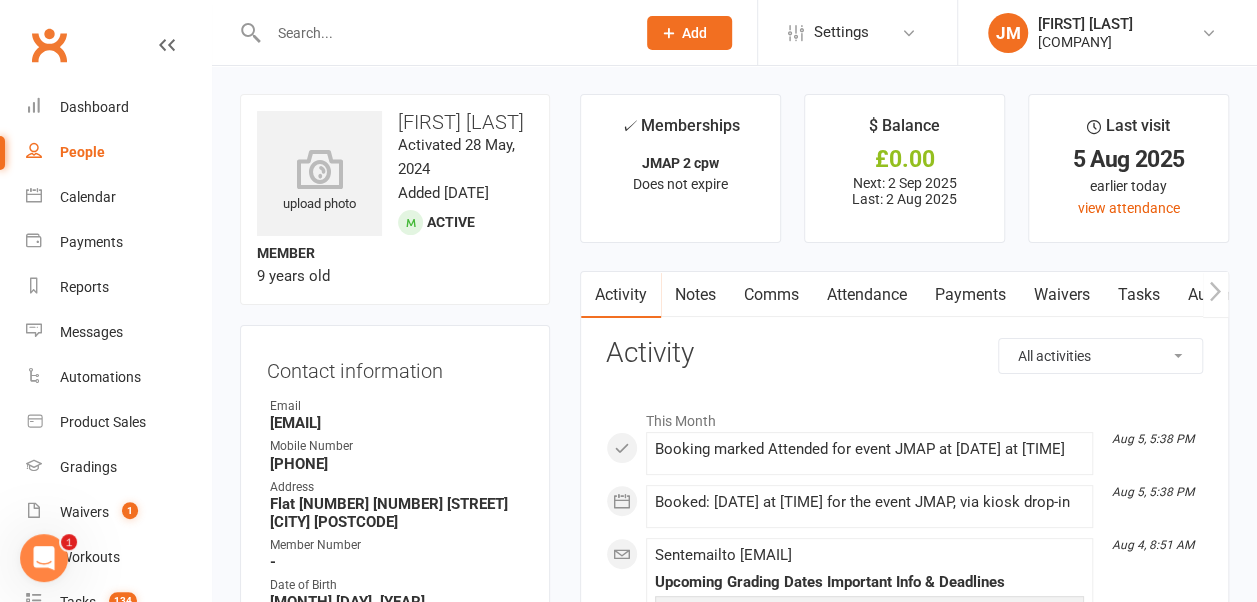 scroll, scrollTop: 16, scrollLeft: 0, axis: vertical 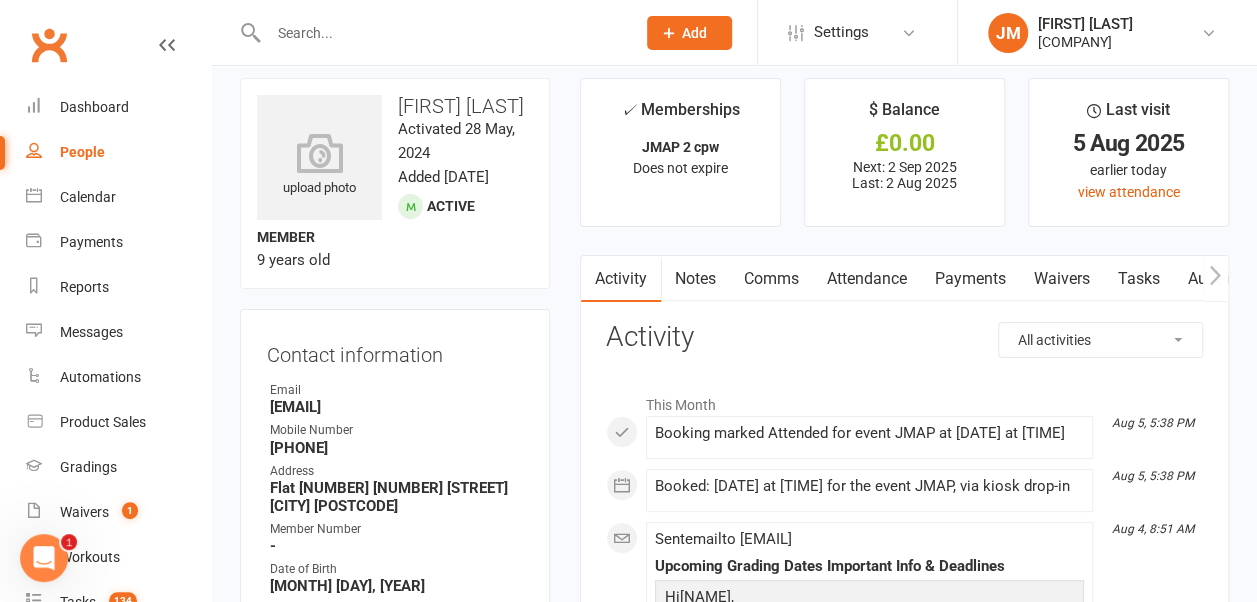 click on "Payments" at bounding box center [970, 279] 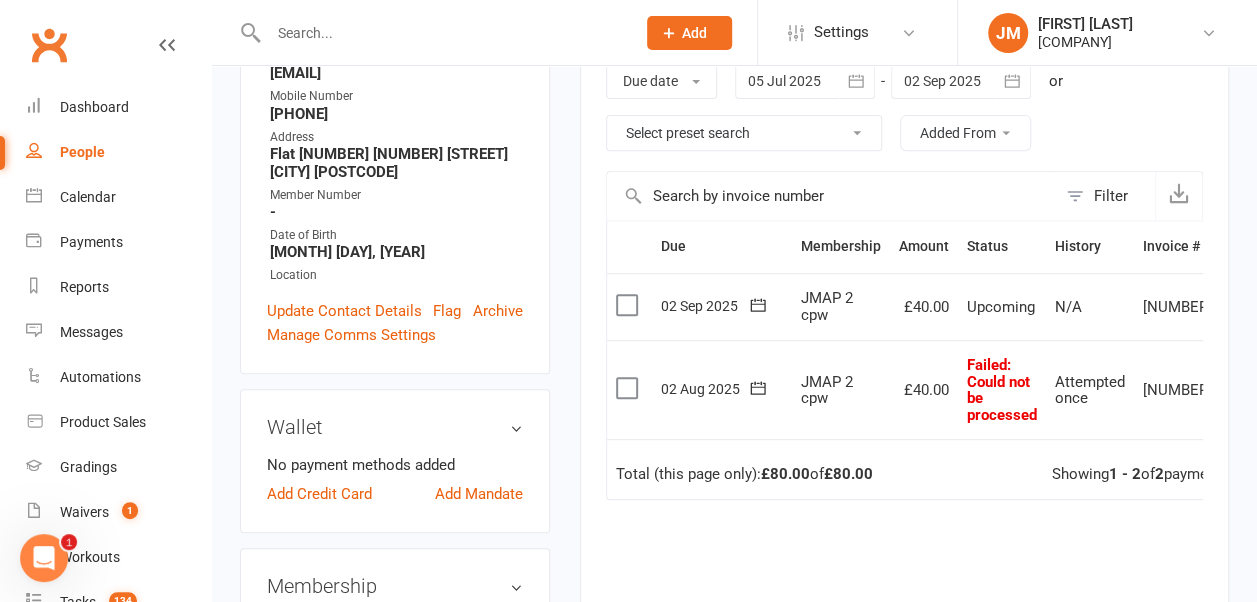 scroll, scrollTop: 331, scrollLeft: 0, axis: vertical 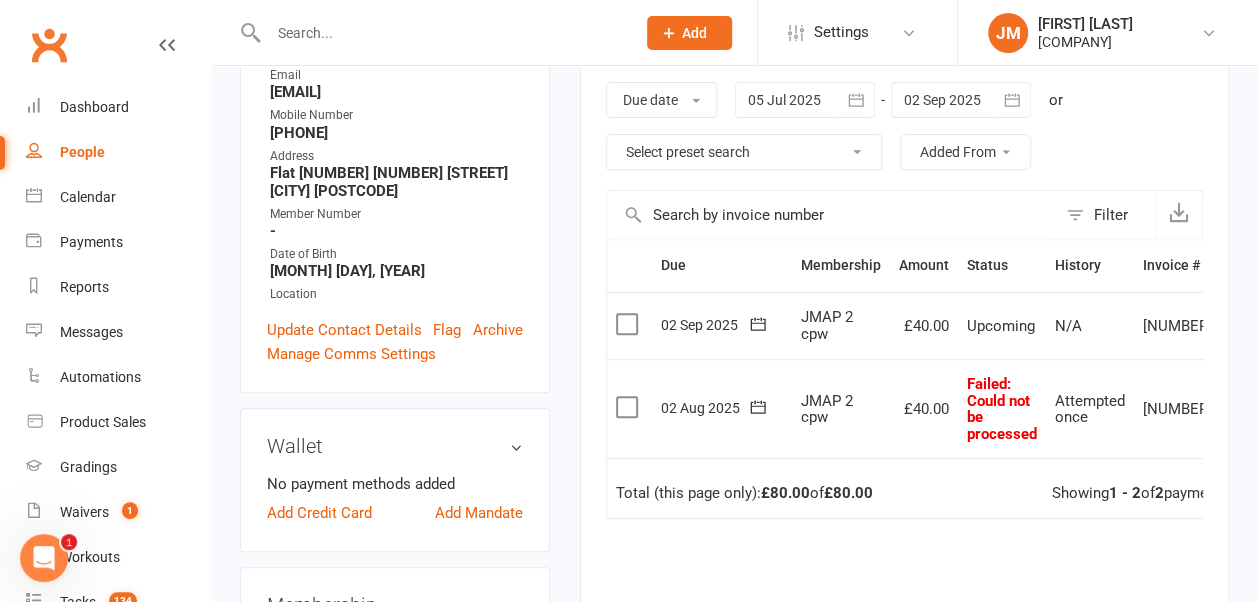 click 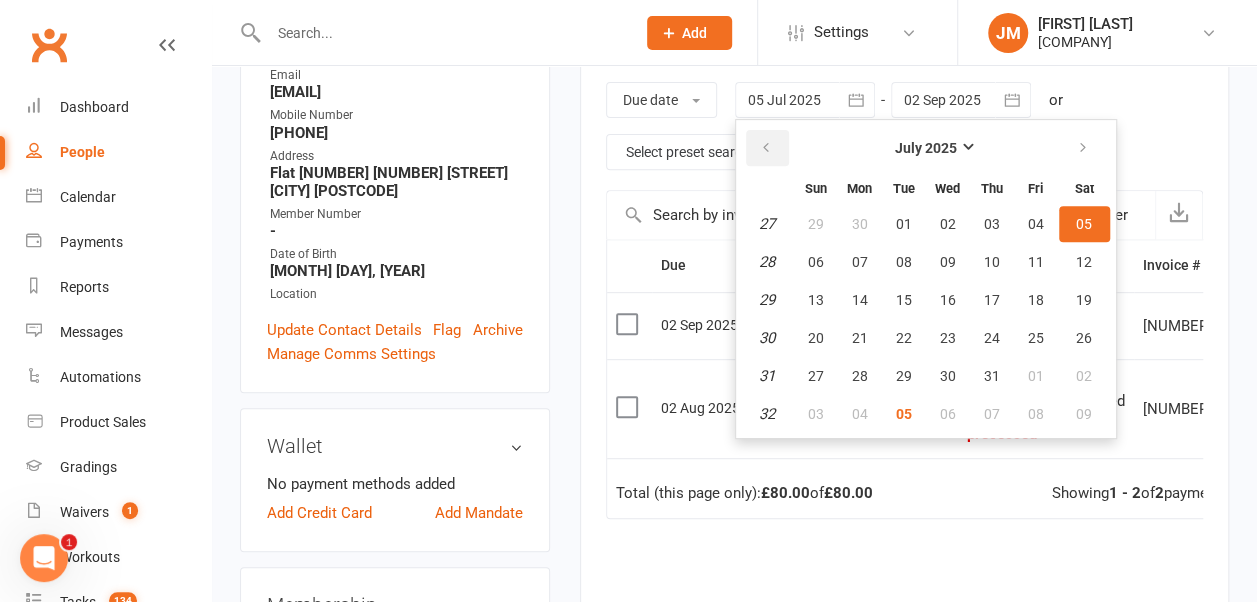 click at bounding box center (767, 148) 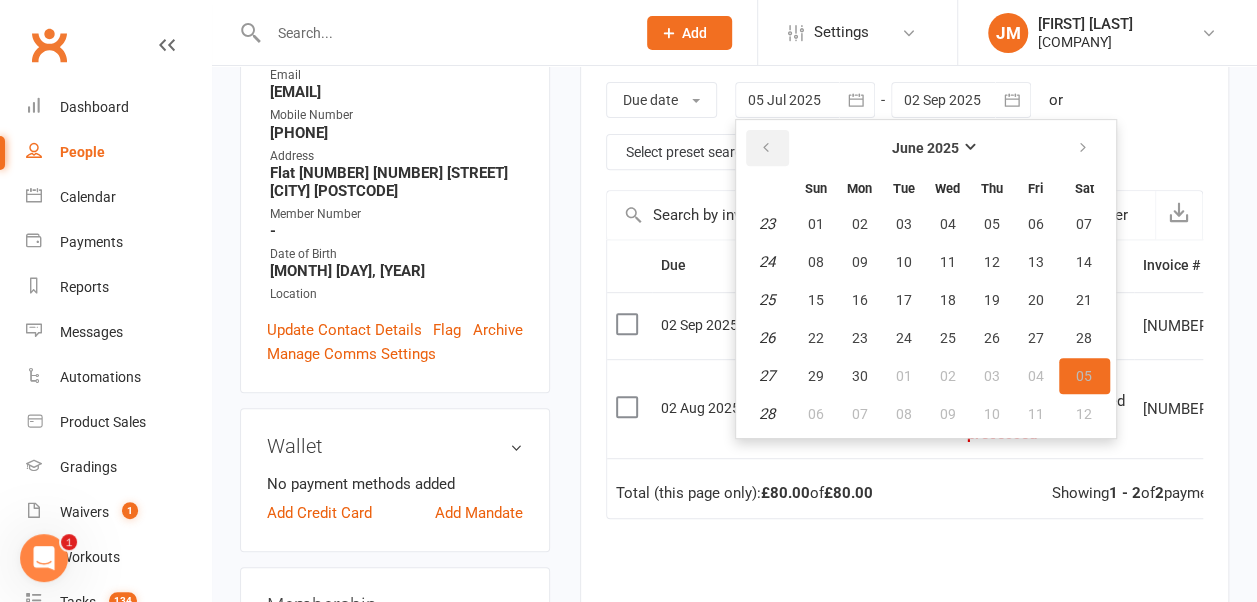click at bounding box center (767, 148) 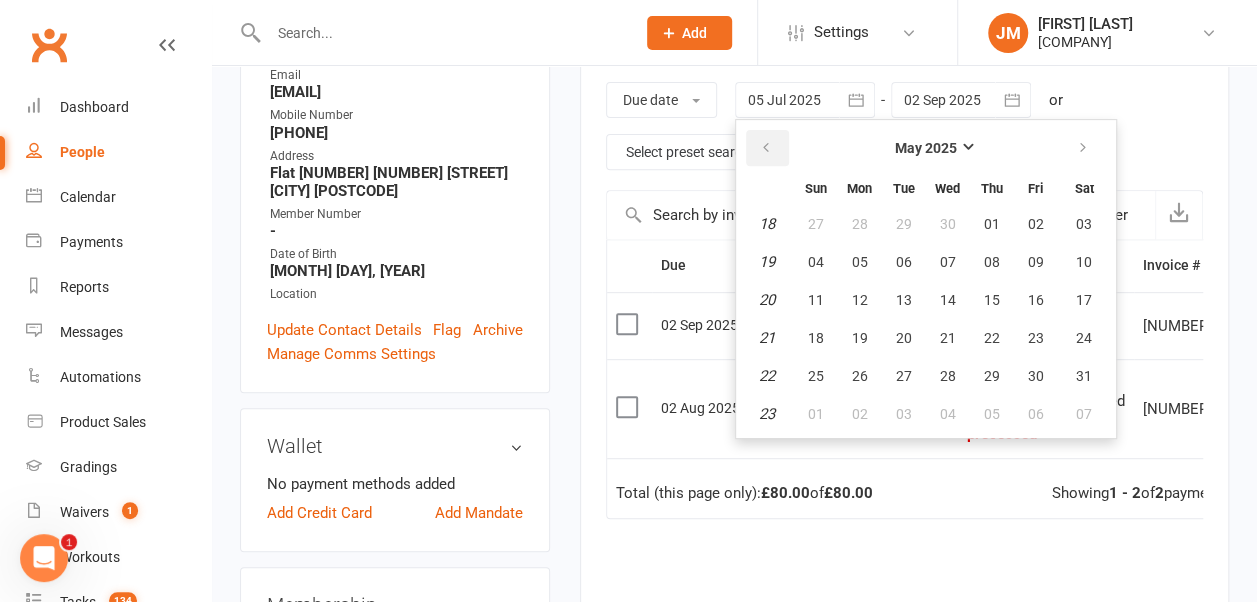 click at bounding box center [767, 148] 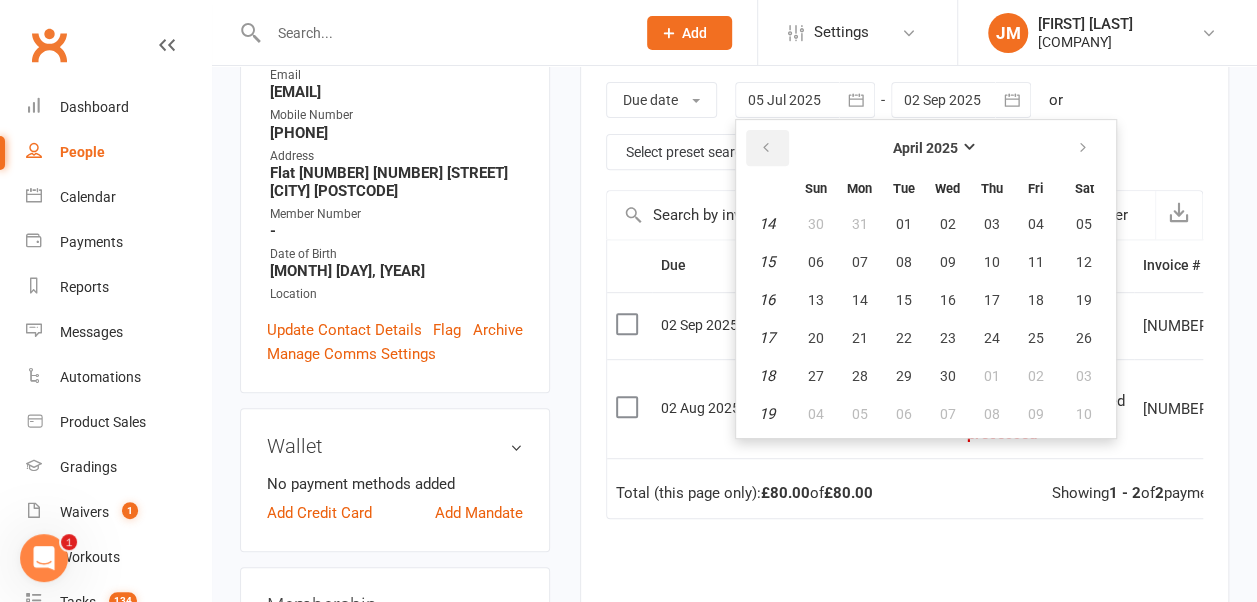 click at bounding box center [767, 148] 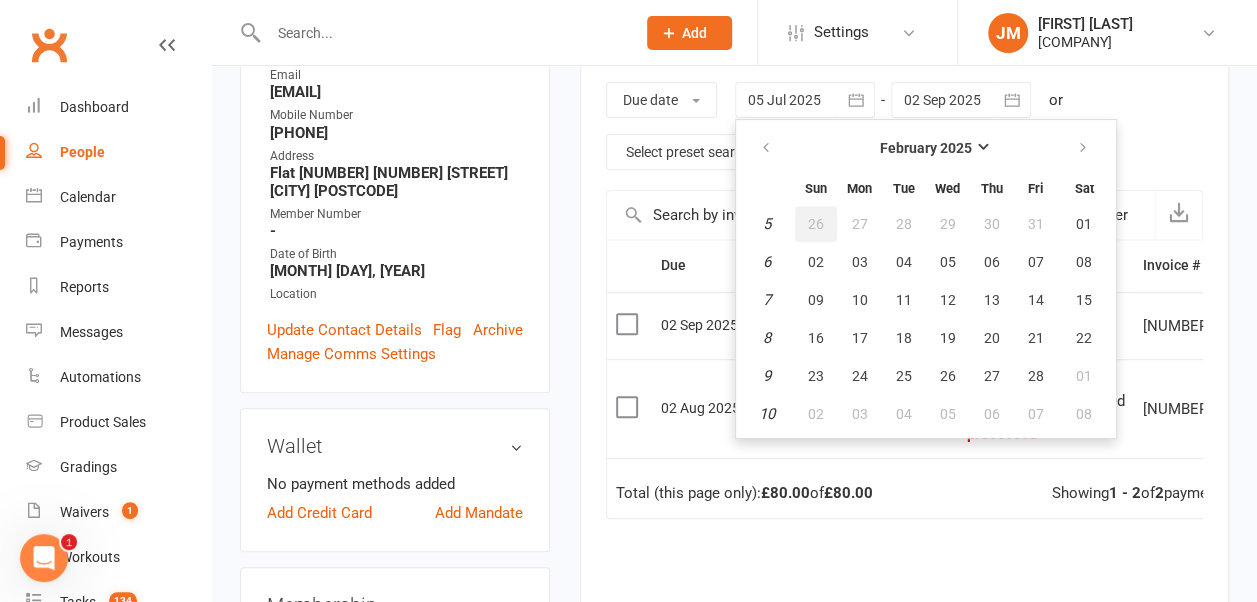 click on "26" at bounding box center [816, 224] 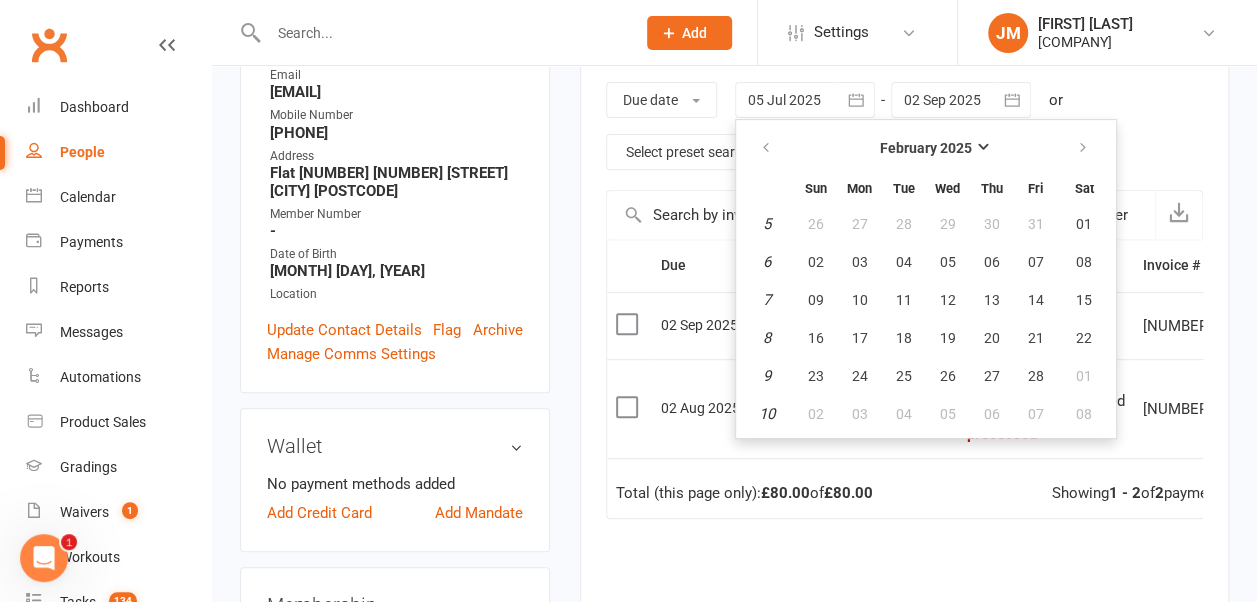 type on "[DAY] [MONTH] [YEAR]" 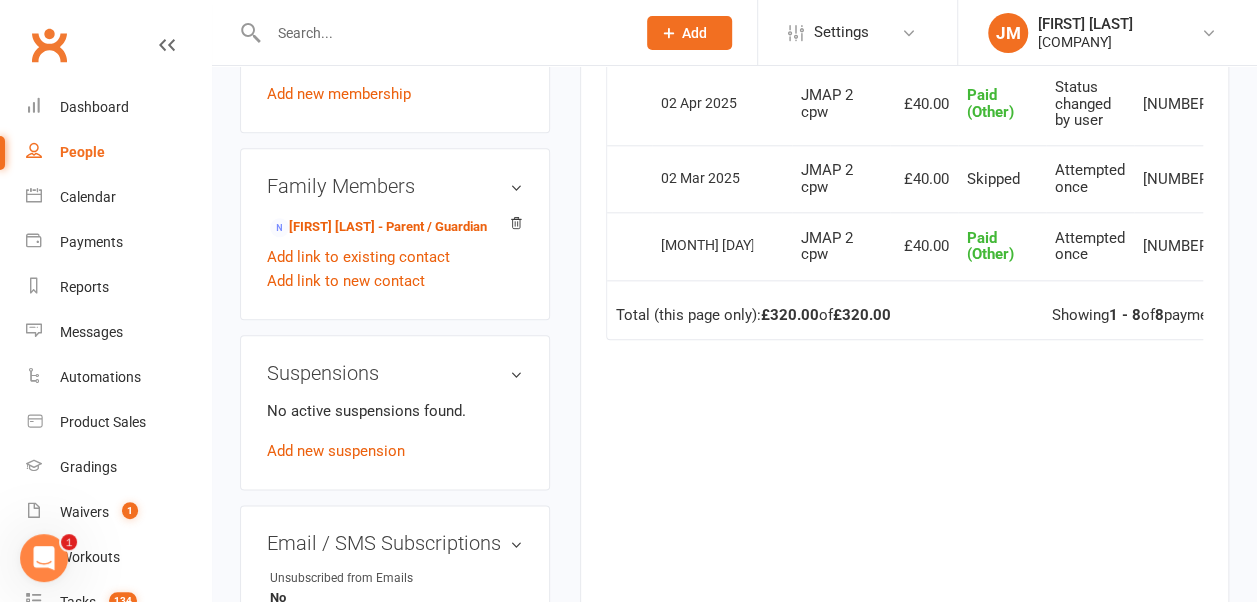 scroll, scrollTop: 1077, scrollLeft: 0, axis: vertical 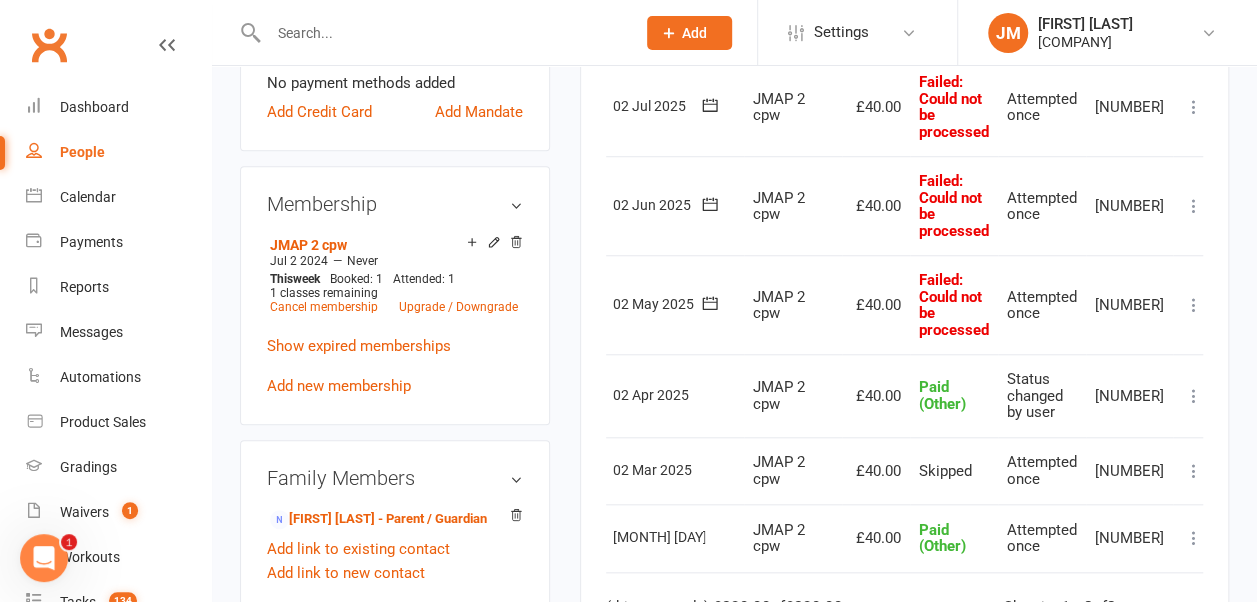 click at bounding box center [1194, 305] 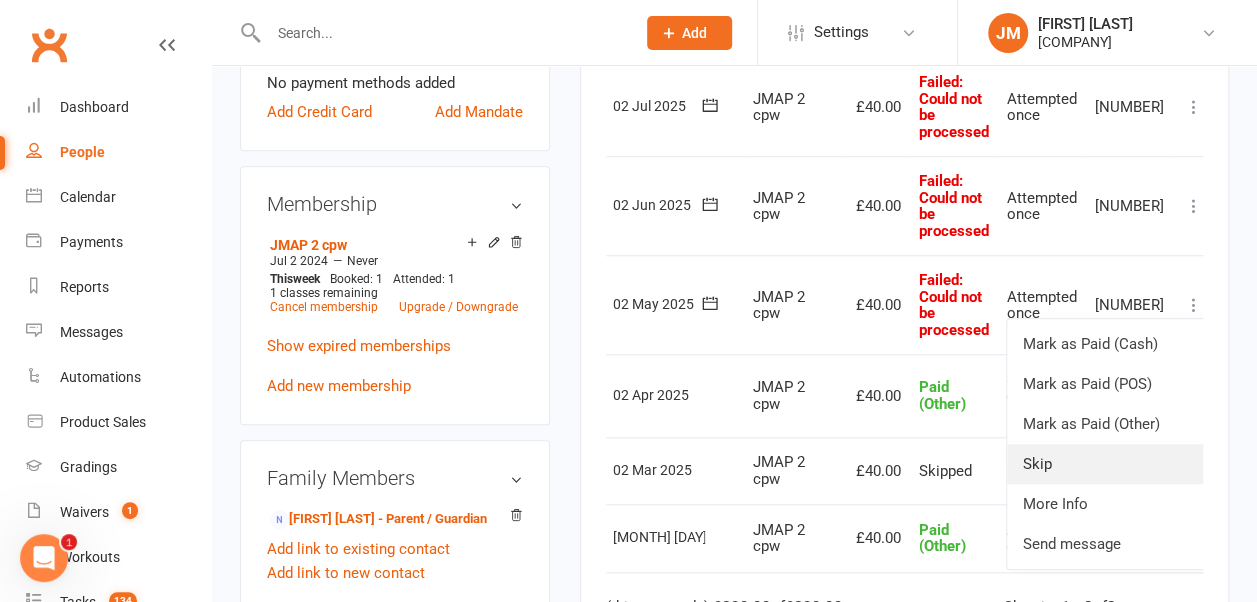click on "Skip" at bounding box center [1106, 464] 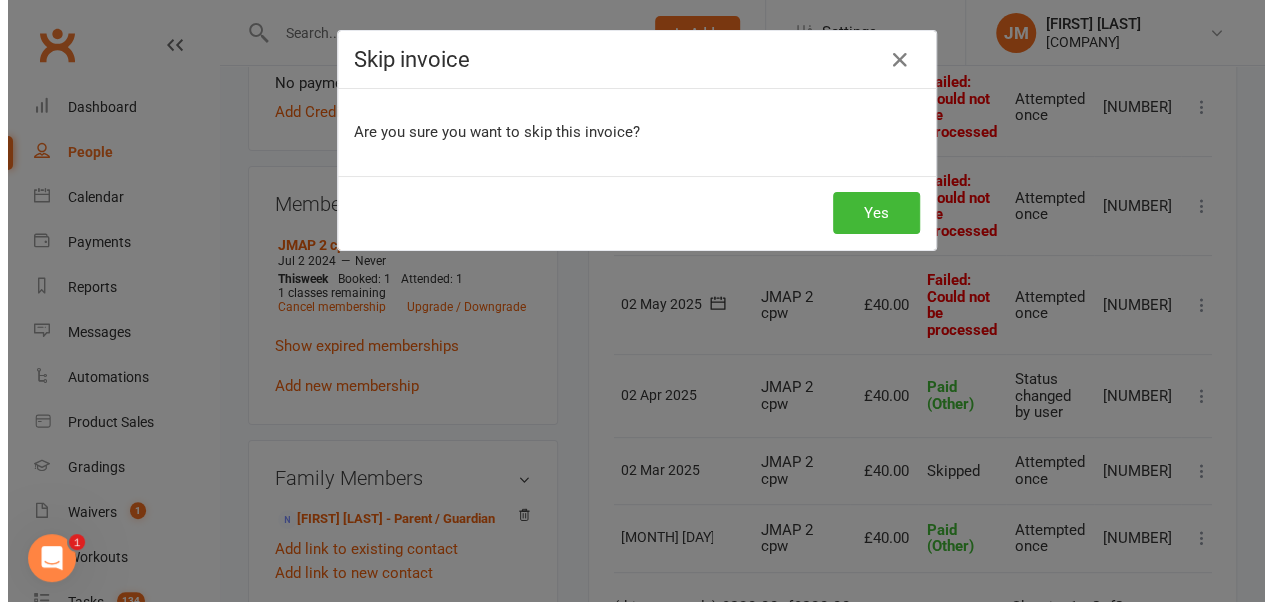 scroll, scrollTop: 684, scrollLeft: 0, axis: vertical 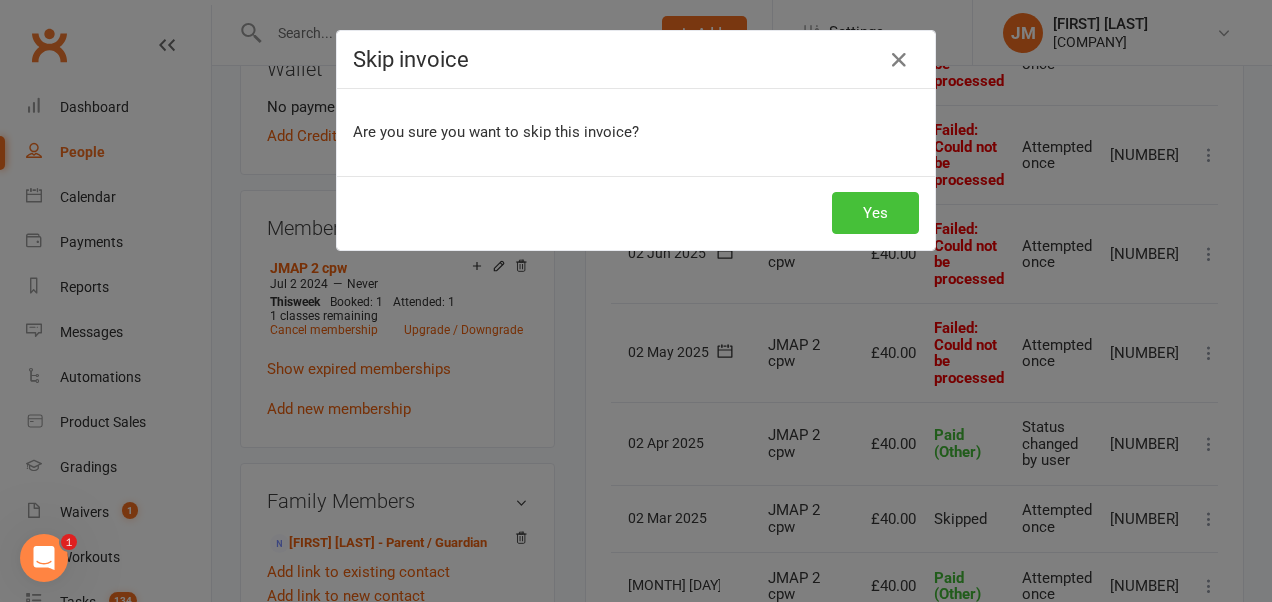 click on "Yes" at bounding box center [875, 213] 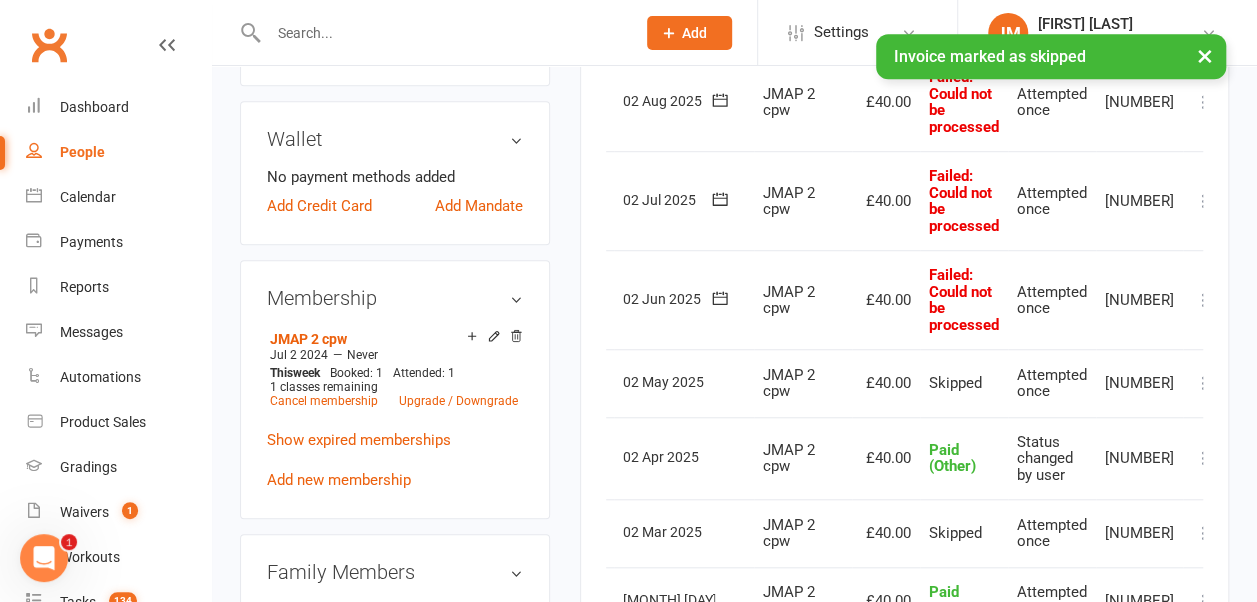 scroll, scrollTop: 587, scrollLeft: 0, axis: vertical 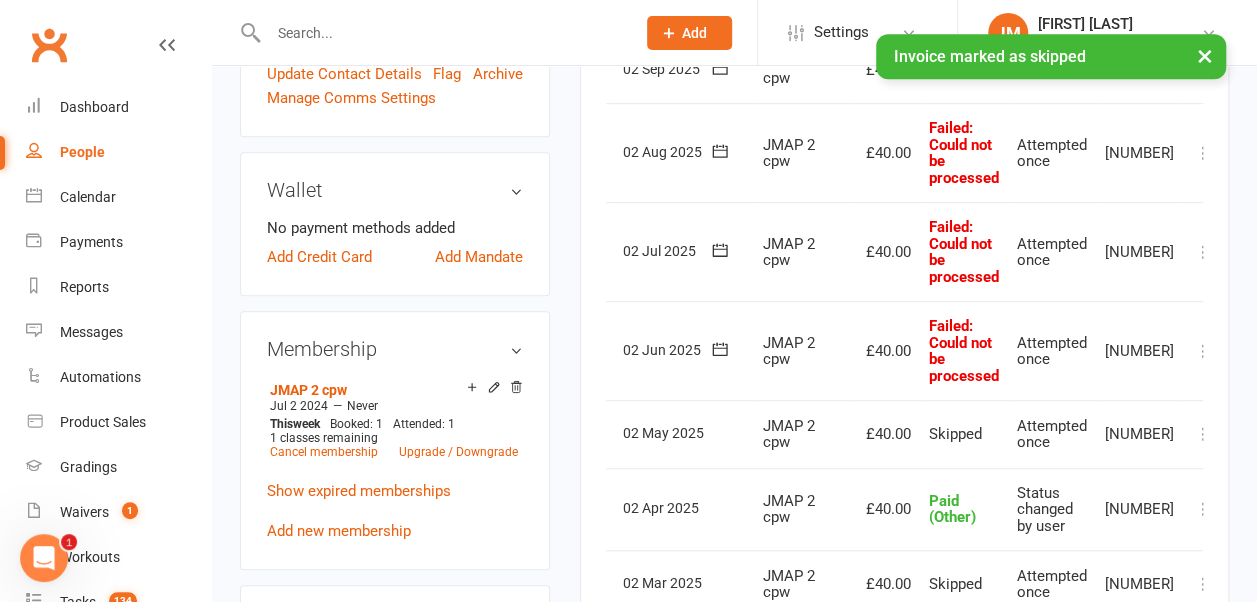 click at bounding box center (1204, 153) 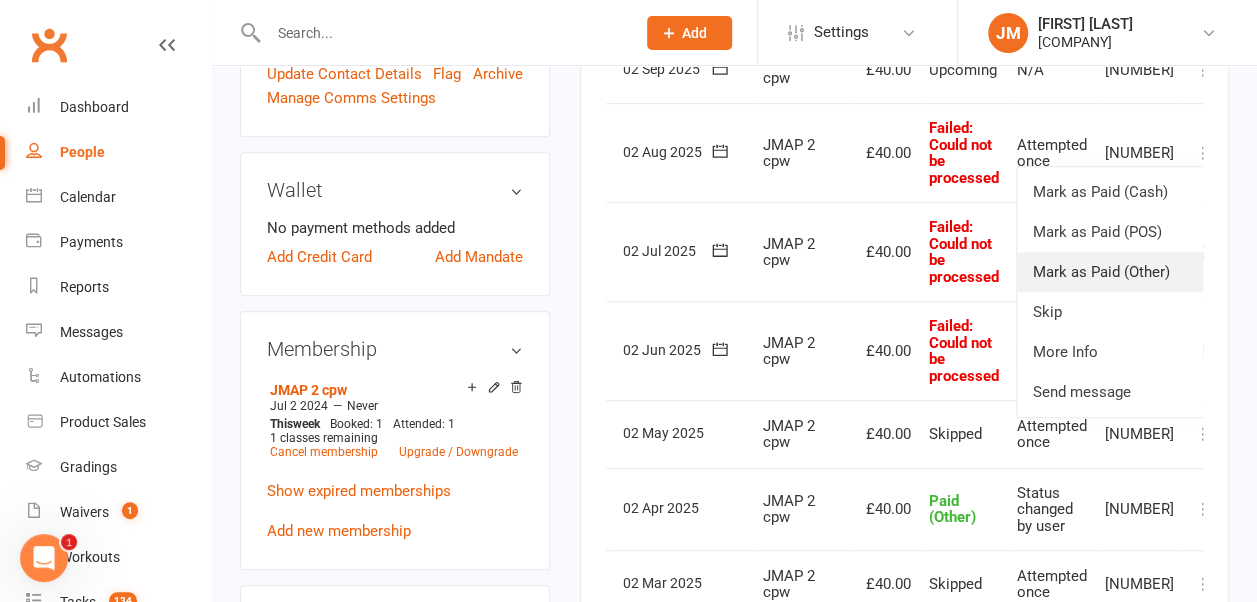 click on "Mark as Paid (Other)" at bounding box center (1116, 272) 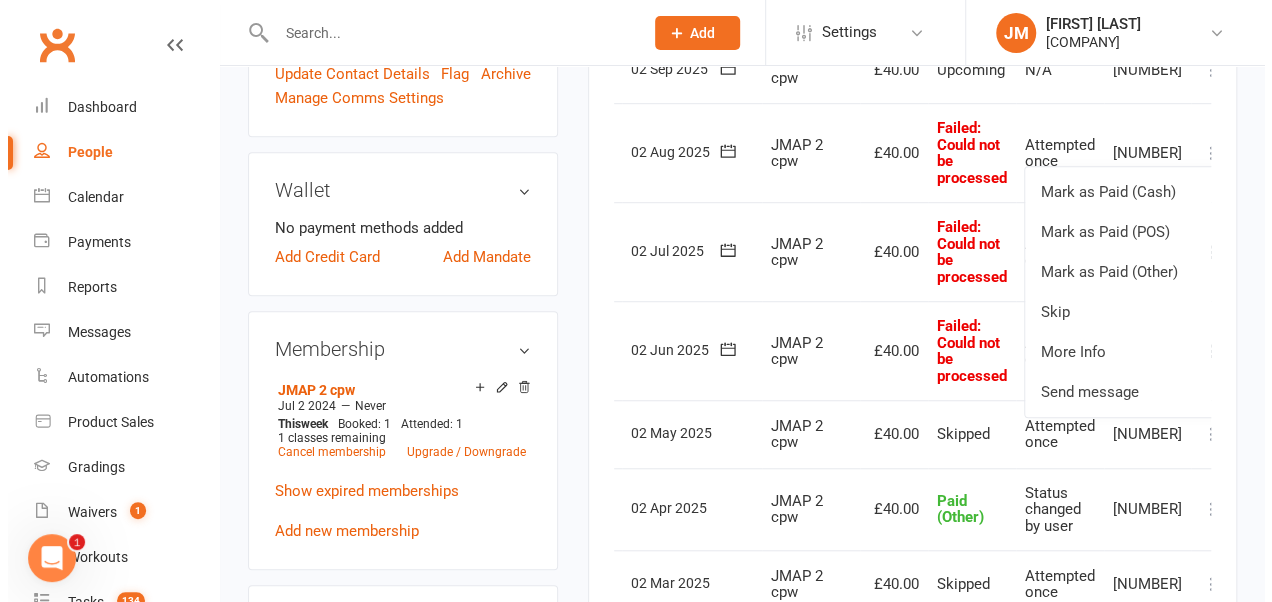 scroll, scrollTop: 539, scrollLeft: 0, axis: vertical 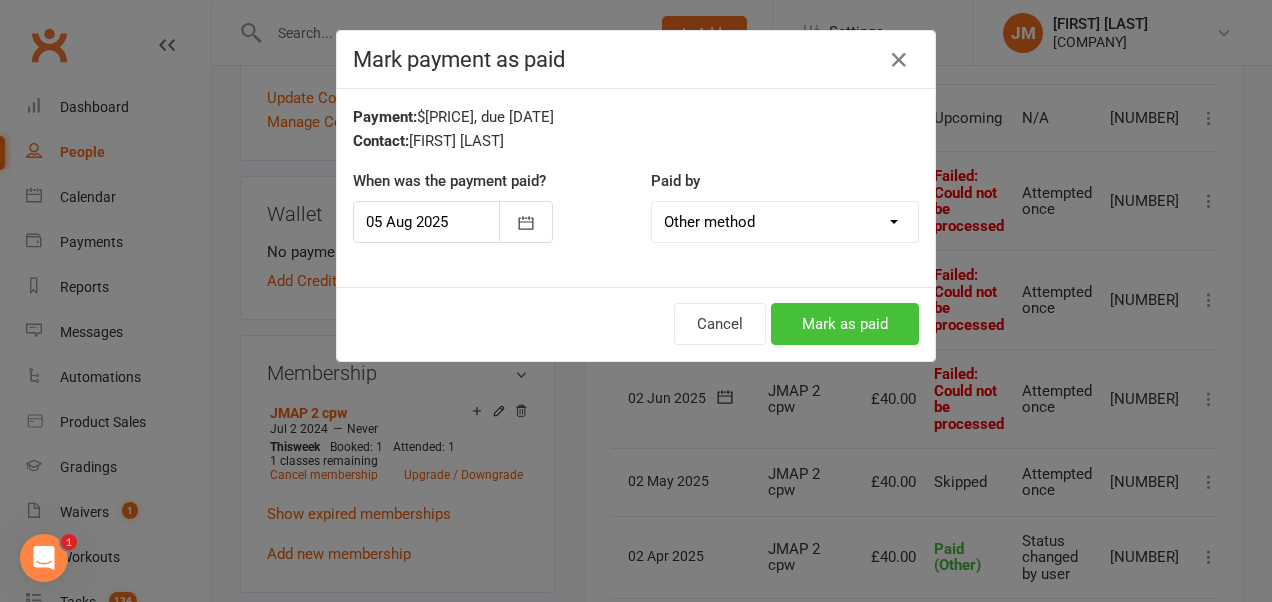 click on "Mark as paid" at bounding box center (845, 324) 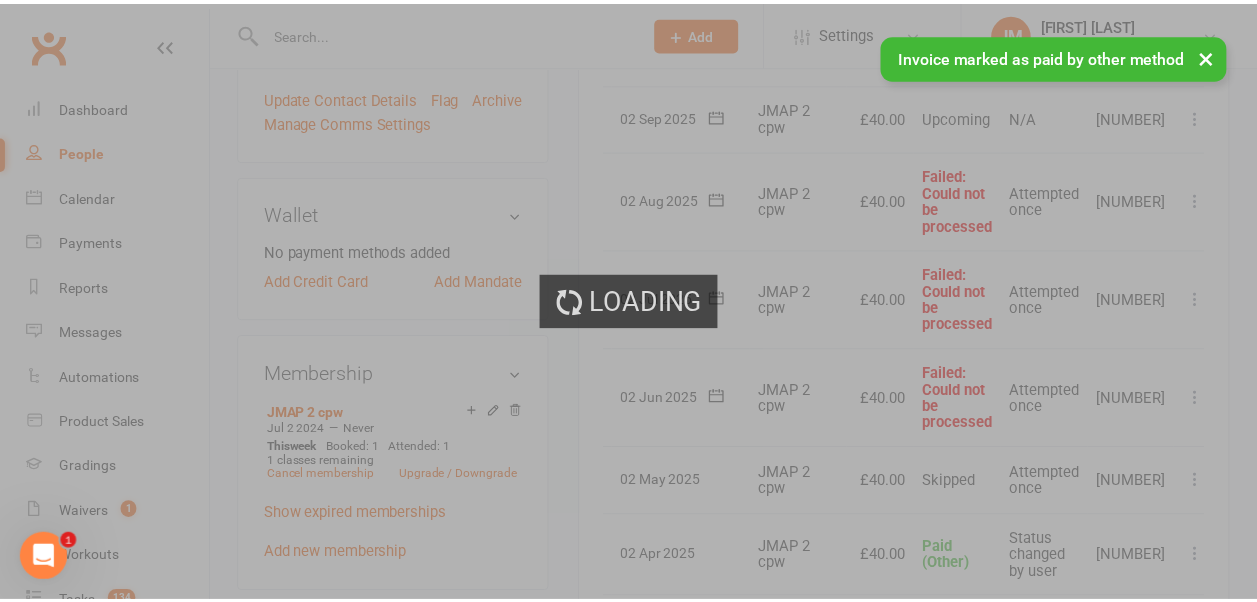 scroll, scrollTop: 587, scrollLeft: 0, axis: vertical 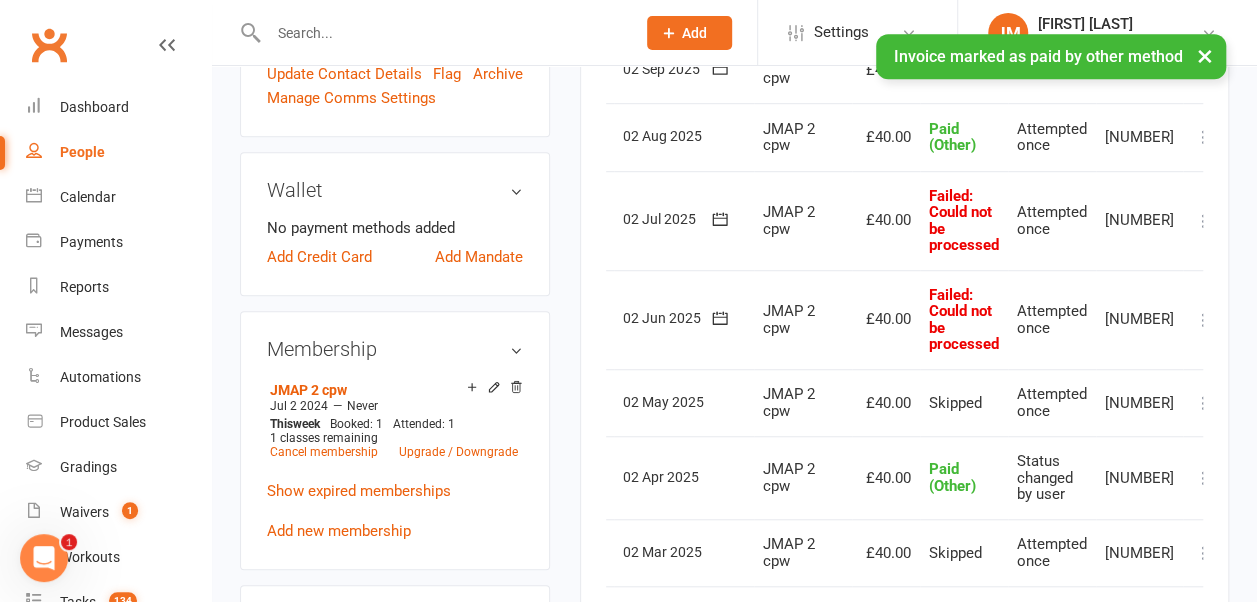 click at bounding box center [1204, 221] 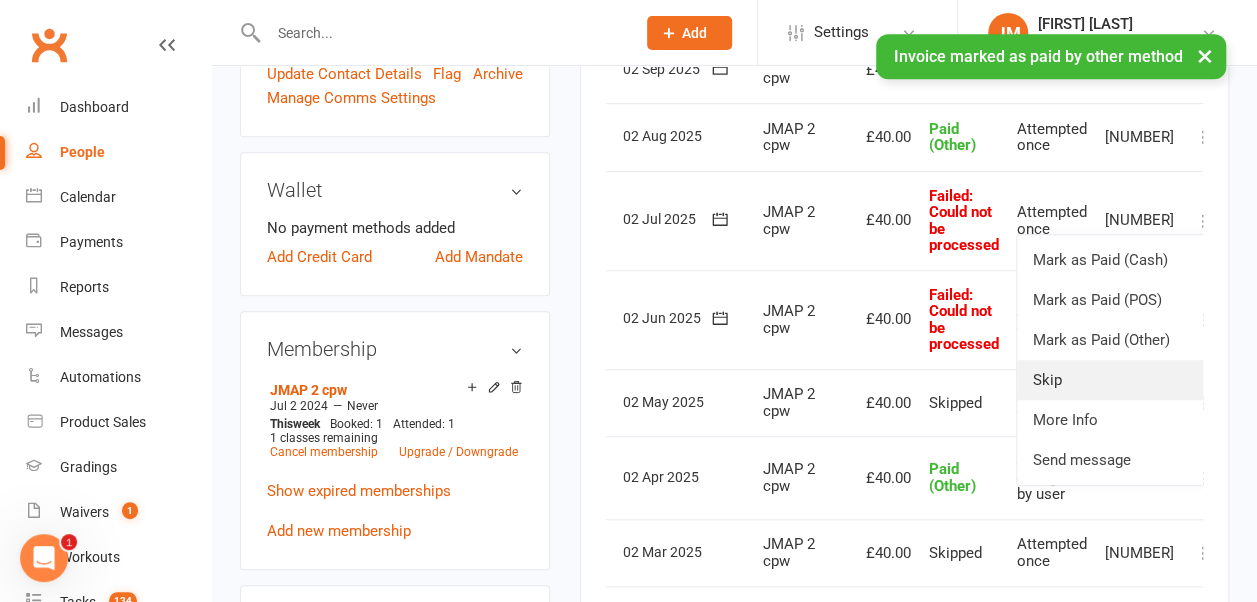 click on "Skip" at bounding box center [1116, 380] 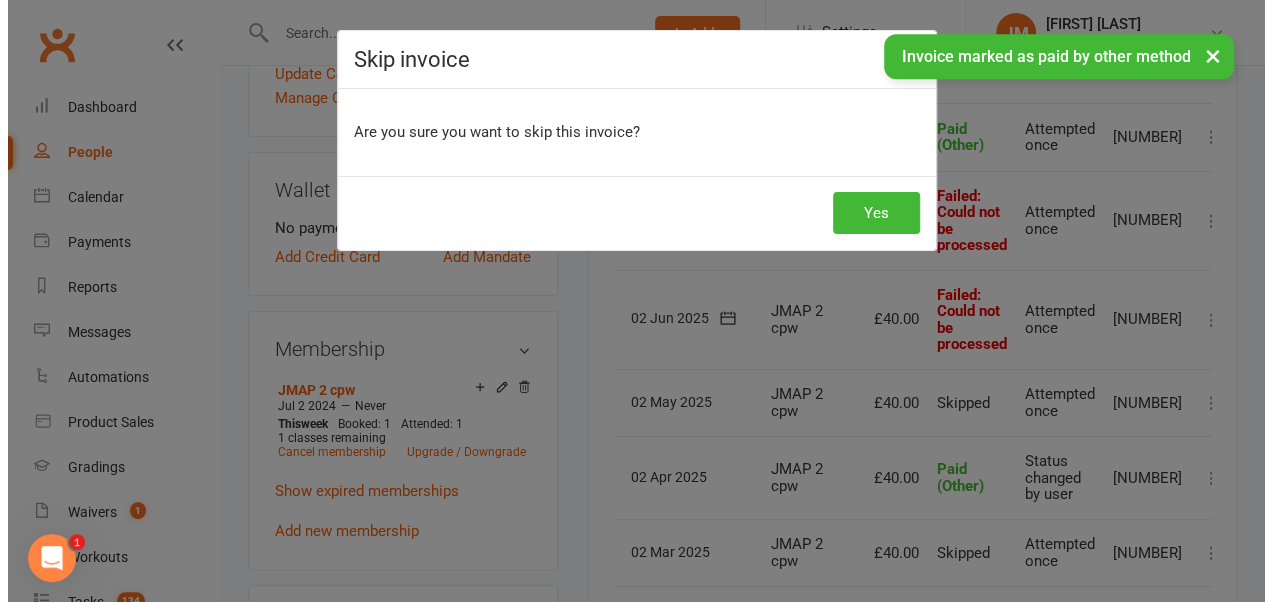 scroll, scrollTop: 539, scrollLeft: 0, axis: vertical 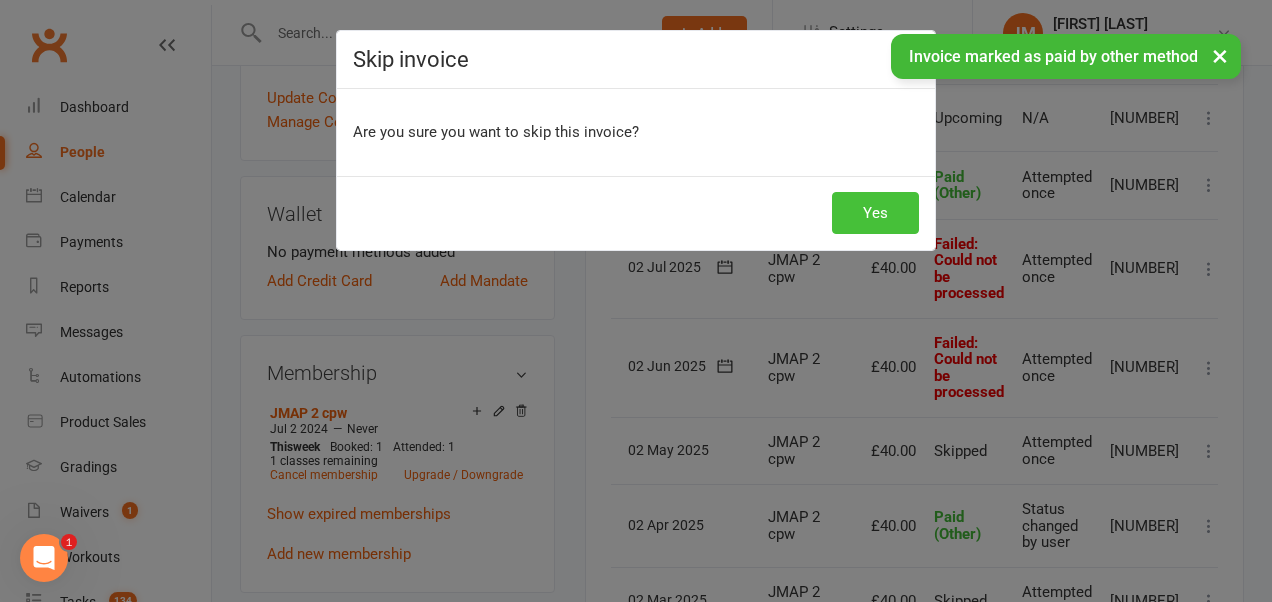 click on "Yes" at bounding box center [875, 213] 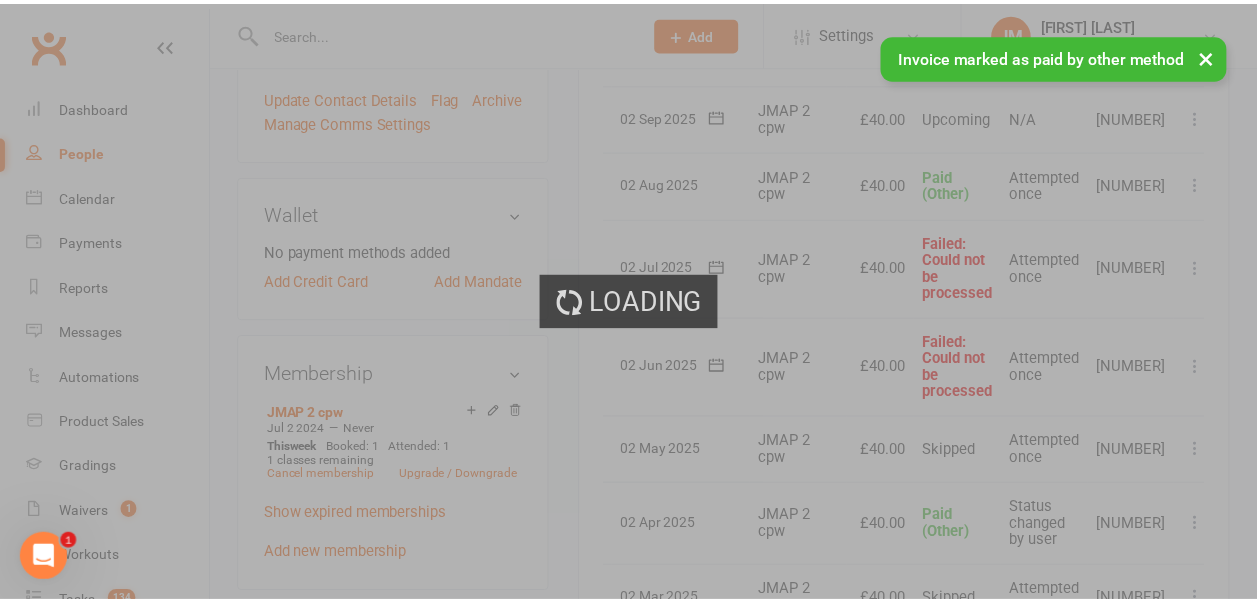 scroll, scrollTop: 587, scrollLeft: 0, axis: vertical 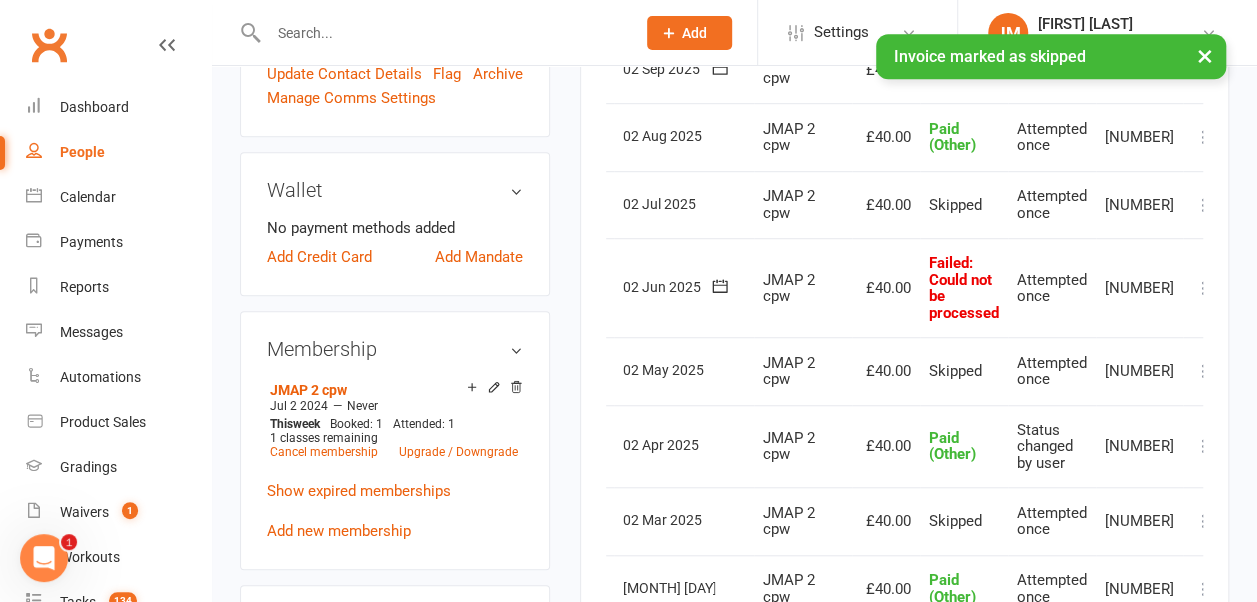 click at bounding box center (1204, 288) 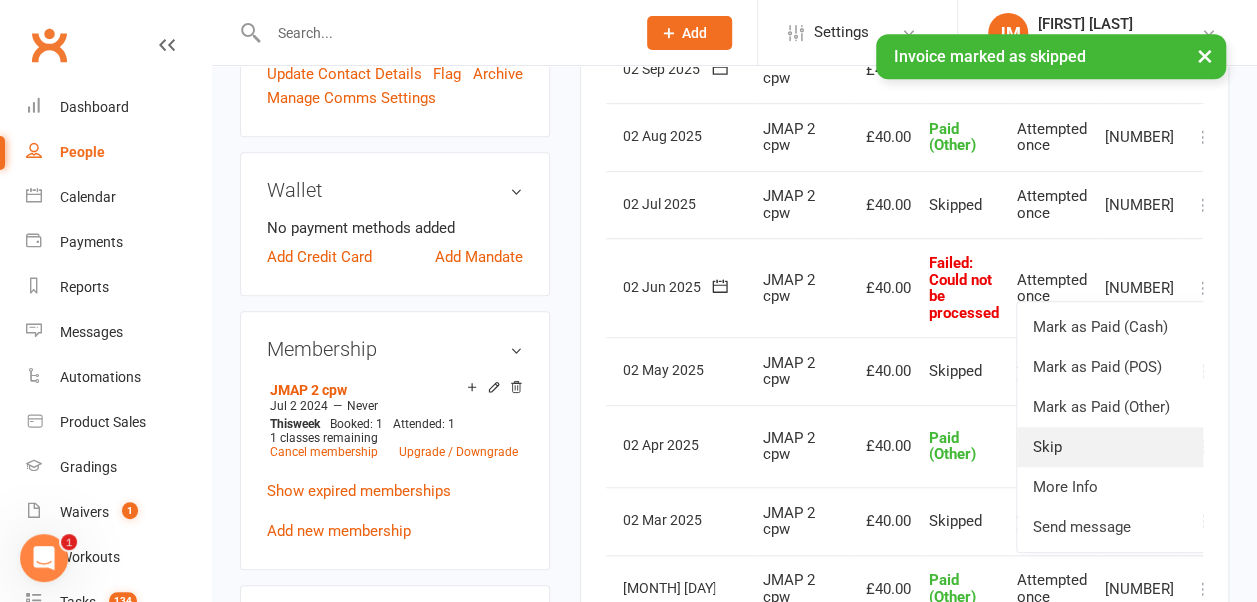 click on "Skip" at bounding box center [1116, 447] 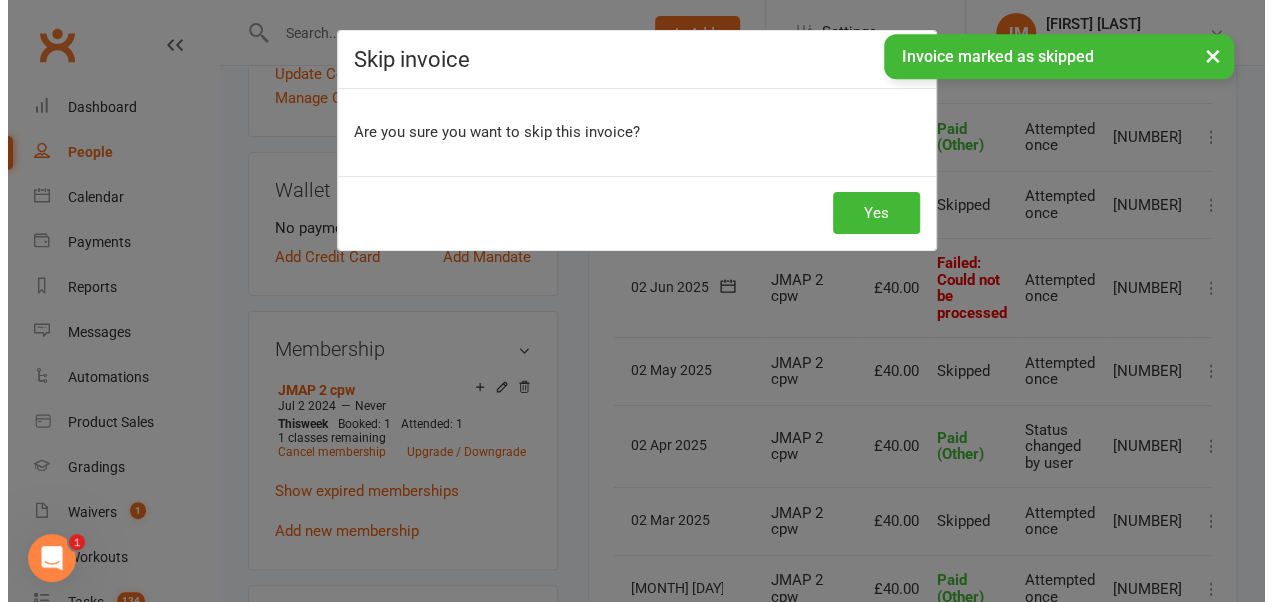 scroll, scrollTop: 539, scrollLeft: 0, axis: vertical 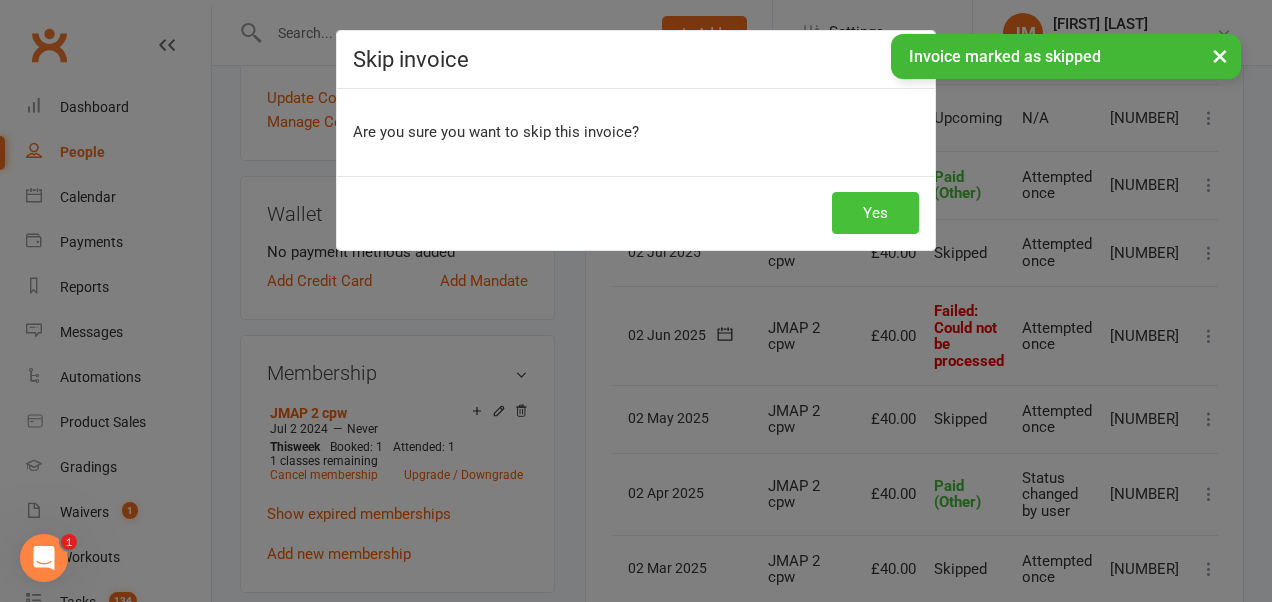 click on "Yes" at bounding box center [875, 213] 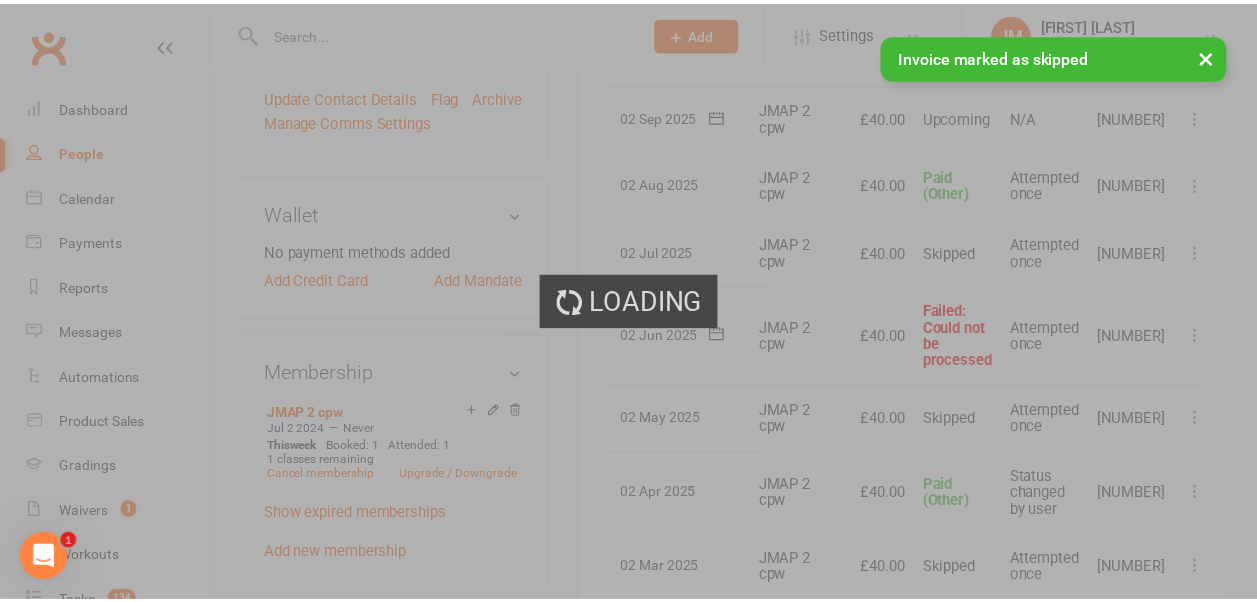 scroll, scrollTop: 587, scrollLeft: 0, axis: vertical 